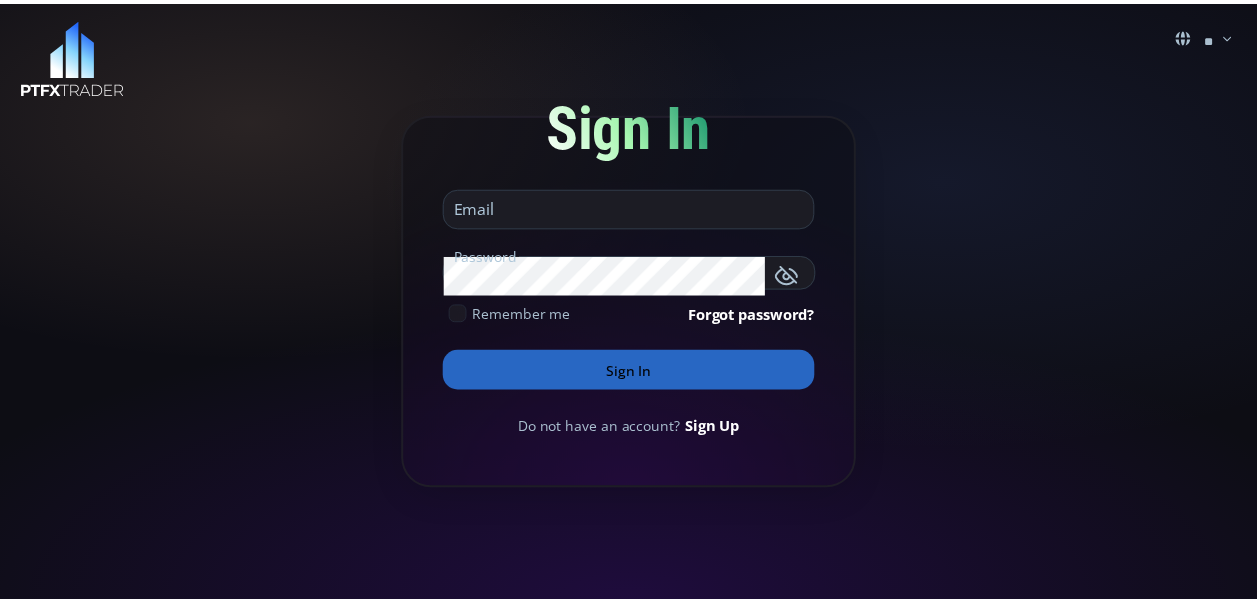 scroll, scrollTop: 0, scrollLeft: 0, axis: both 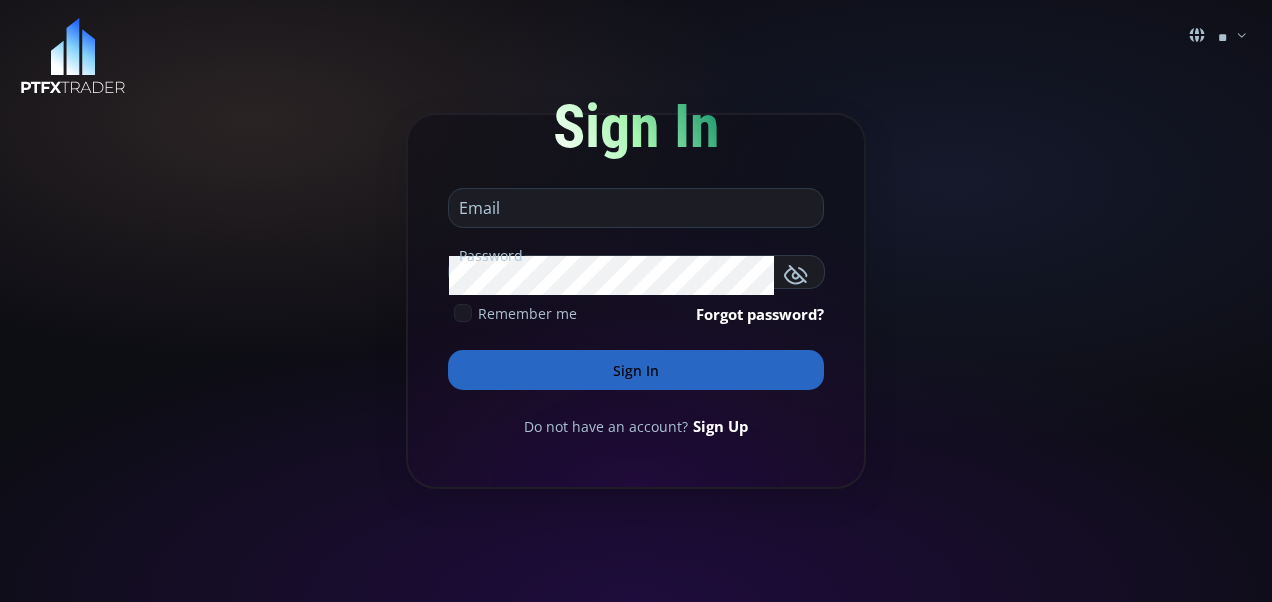type on "**********" 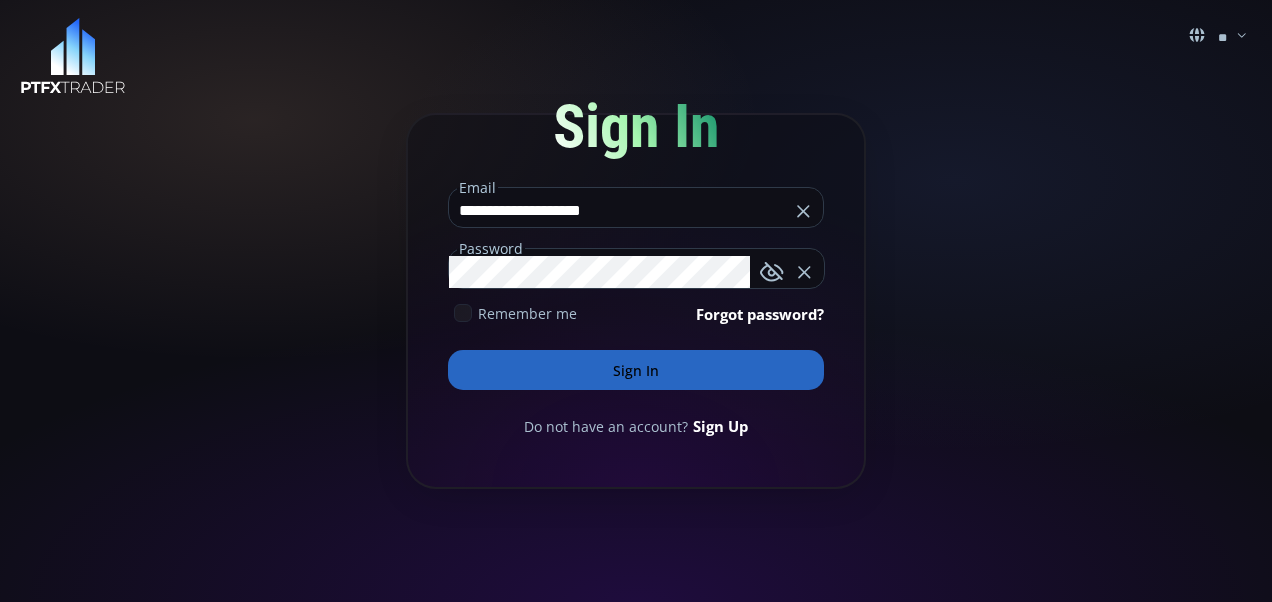 click 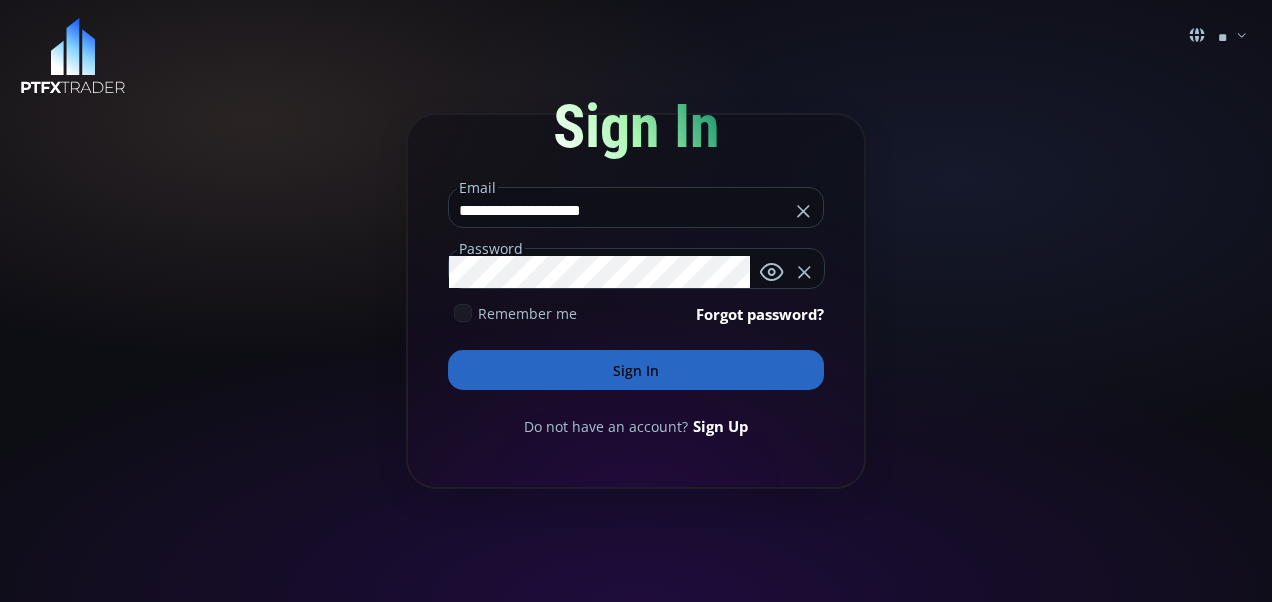 click 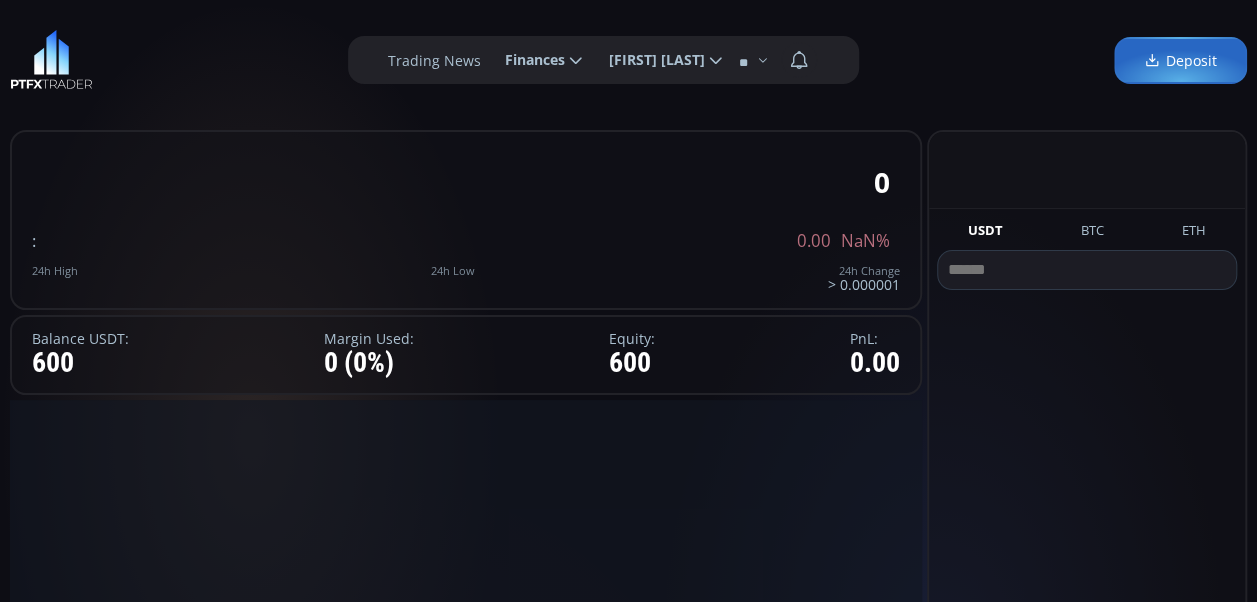 click on "Trading News" at bounding box center (434, 60) 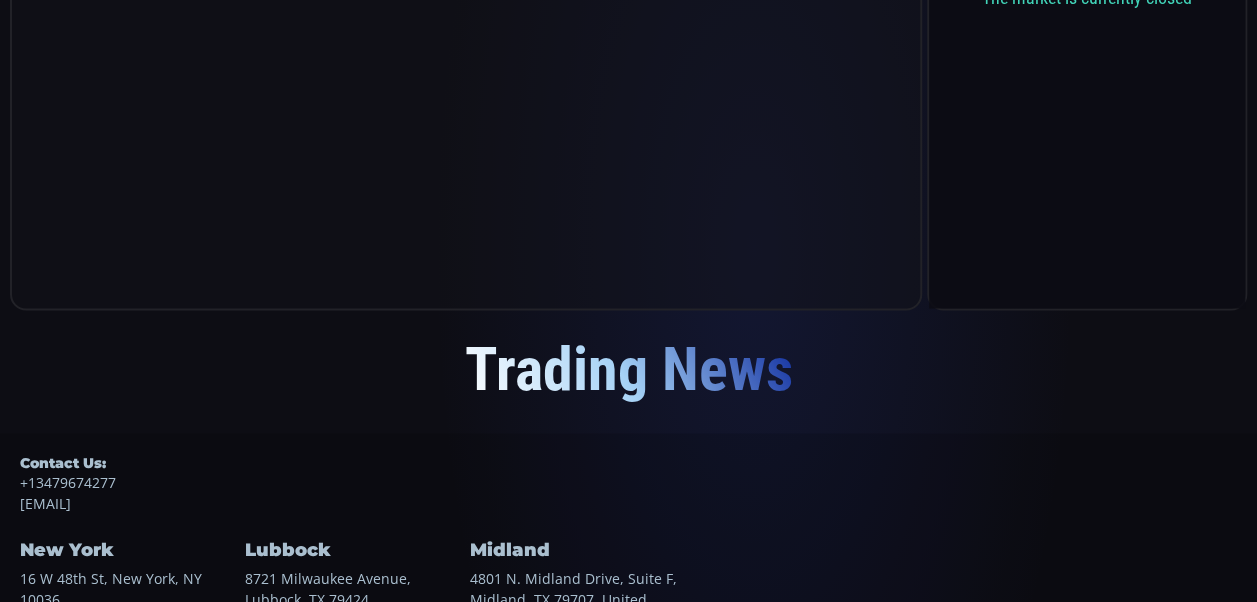 scroll, scrollTop: 1574, scrollLeft: 0, axis: vertical 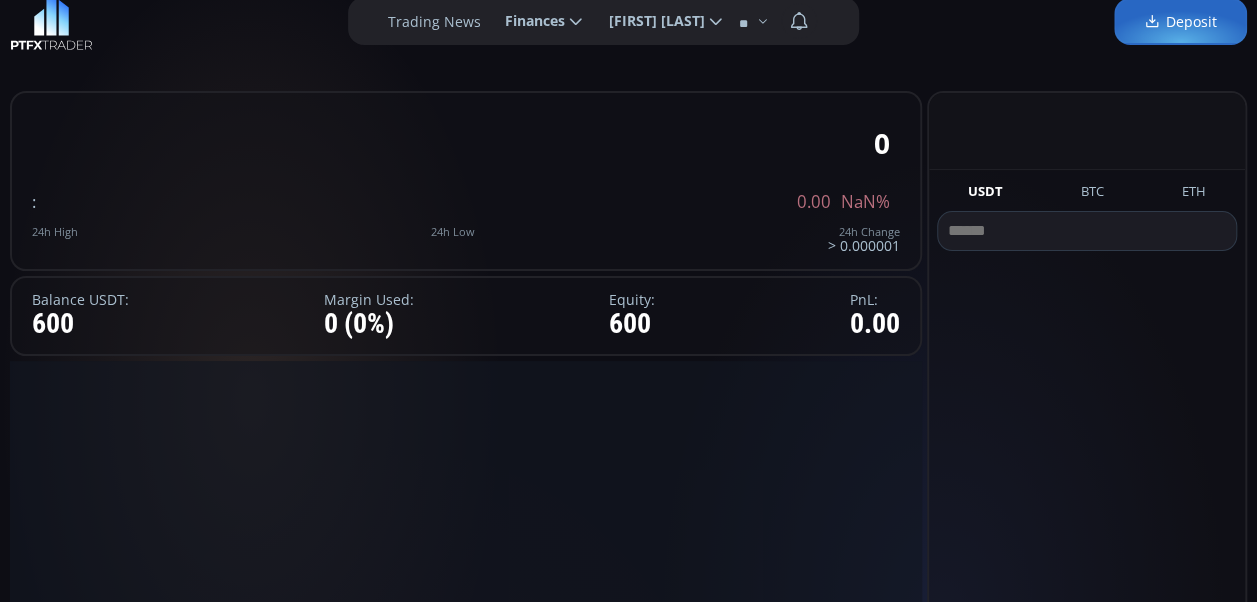 click on "**********" 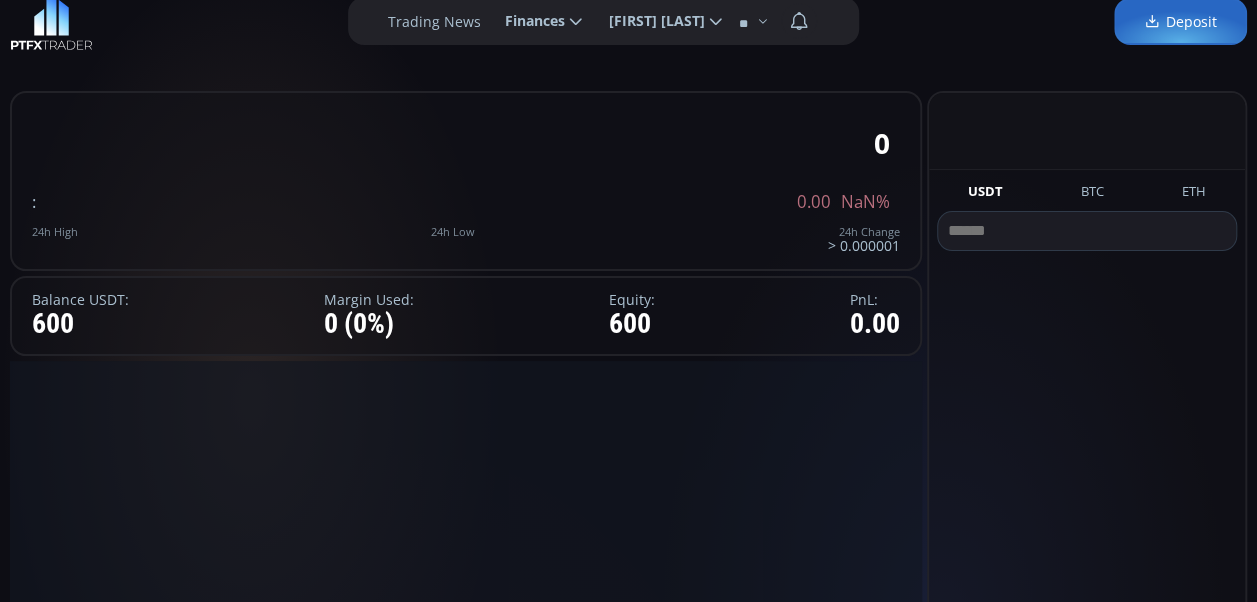 scroll, scrollTop: 0, scrollLeft: 0, axis: both 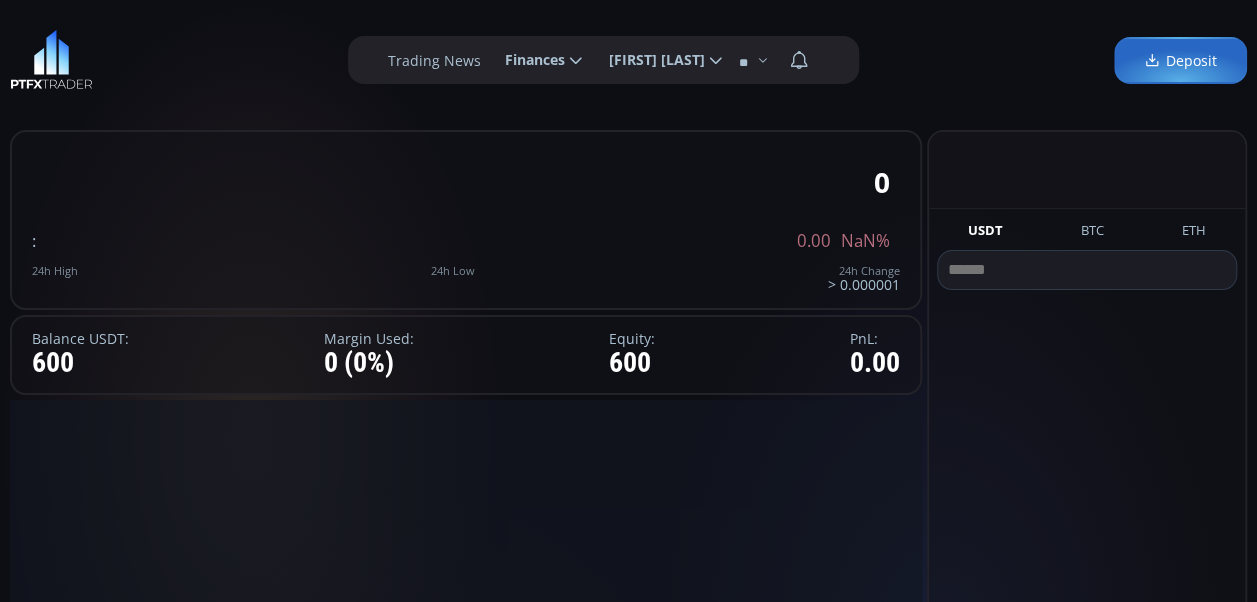 click at bounding box center [51, 60] 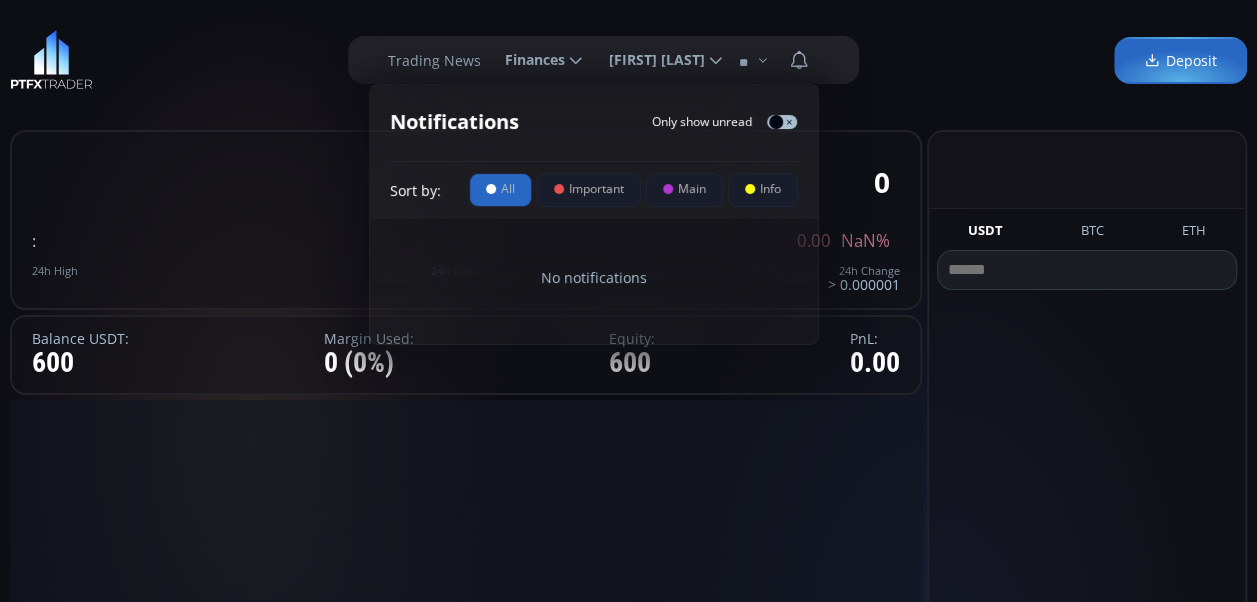 scroll, scrollTop: 0, scrollLeft: 0, axis: both 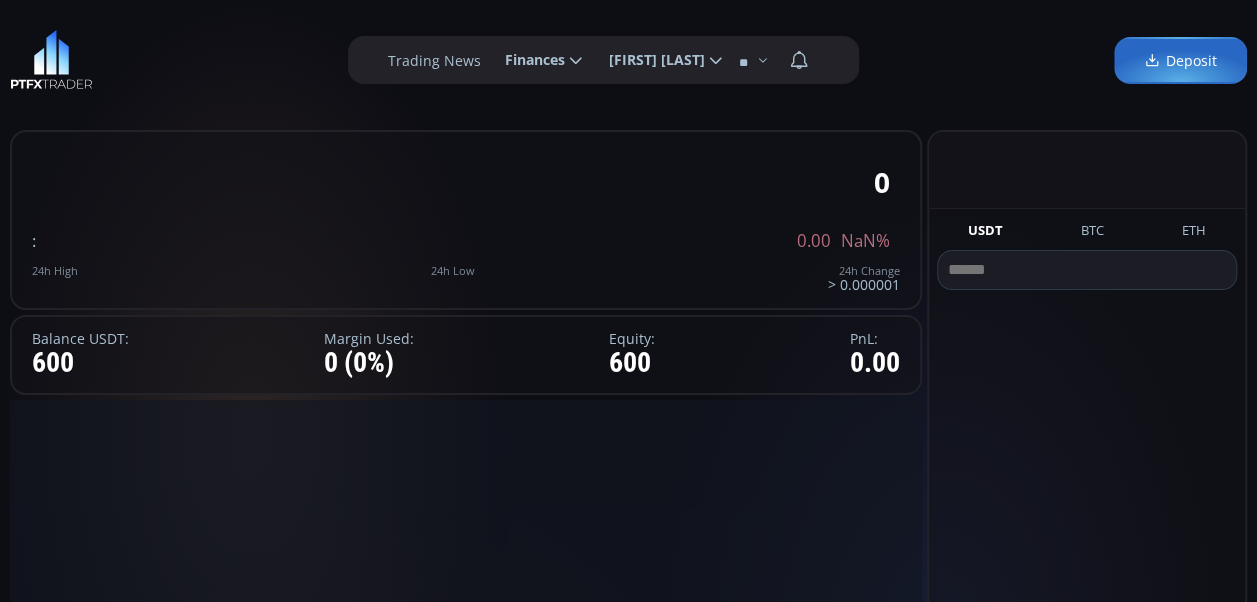 click on ": 0.00 NaN%" 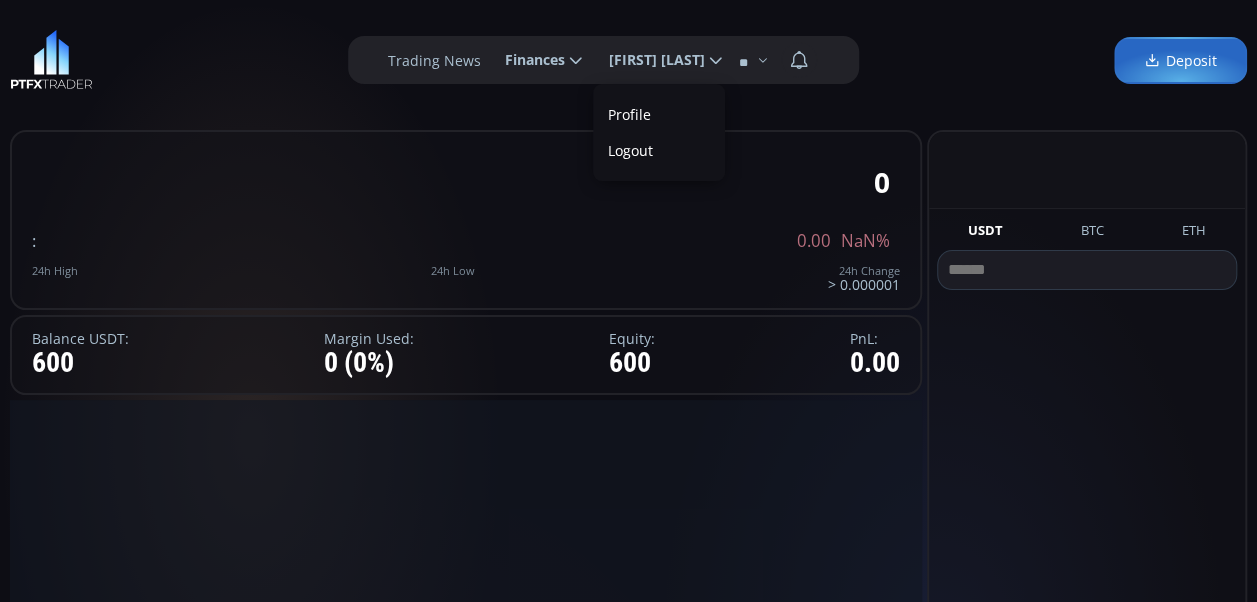 scroll, scrollTop: 0, scrollLeft: 160, axis: horizontal 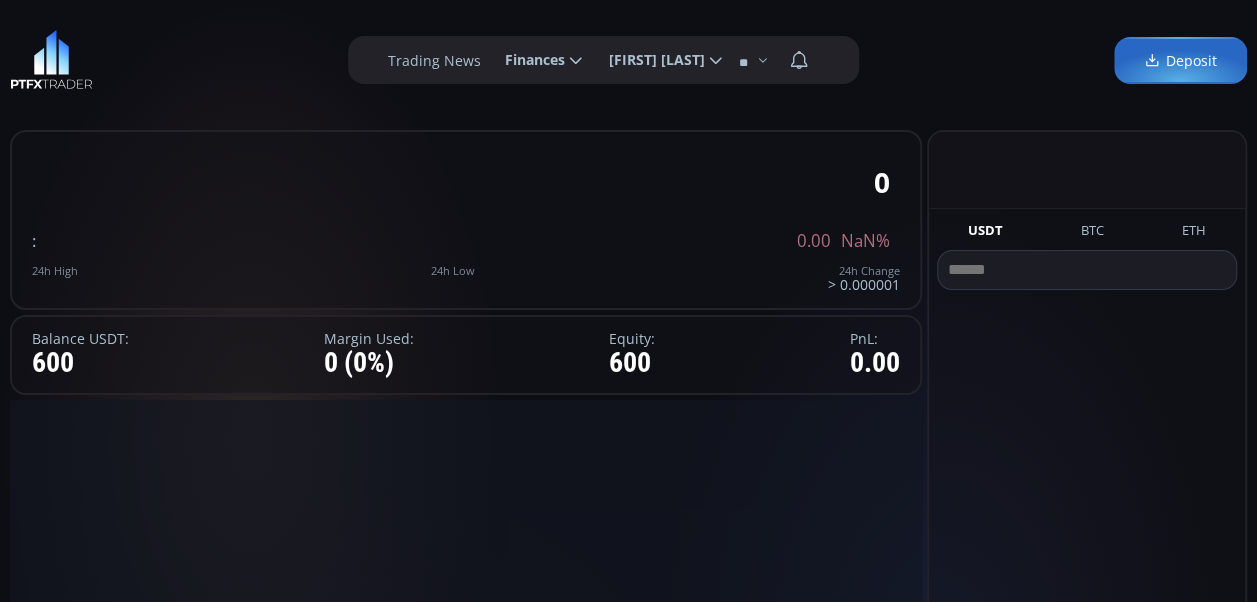 click on "**********" 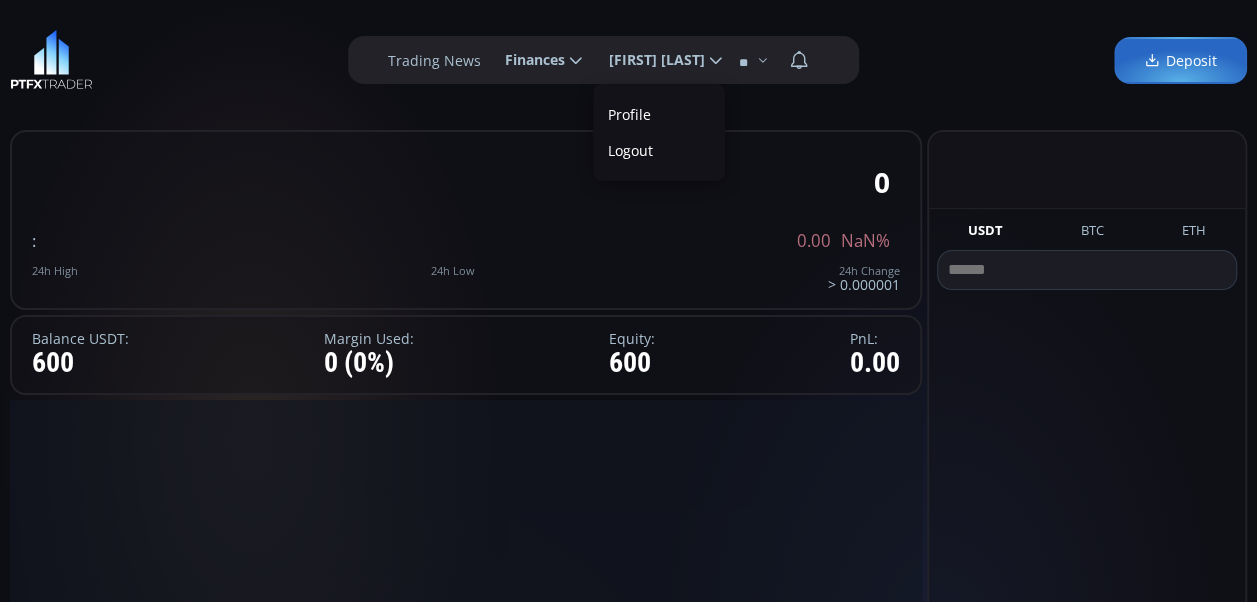 scroll, scrollTop: 0, scrollLeft: 0, axis: both 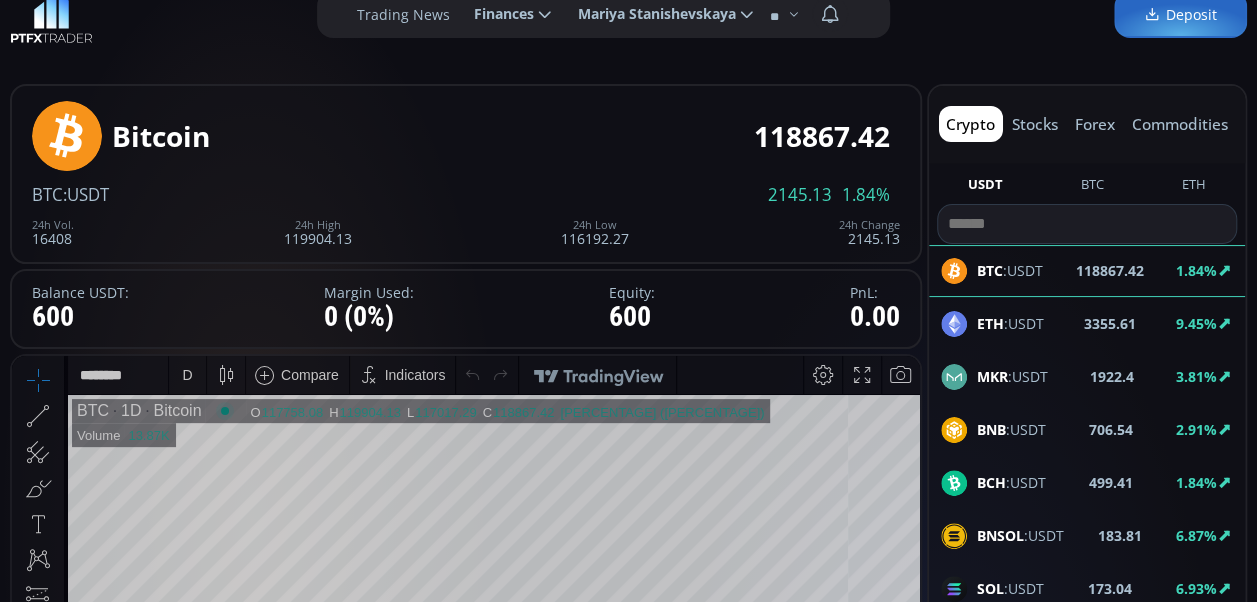 click at bounding box center (1087, 224) 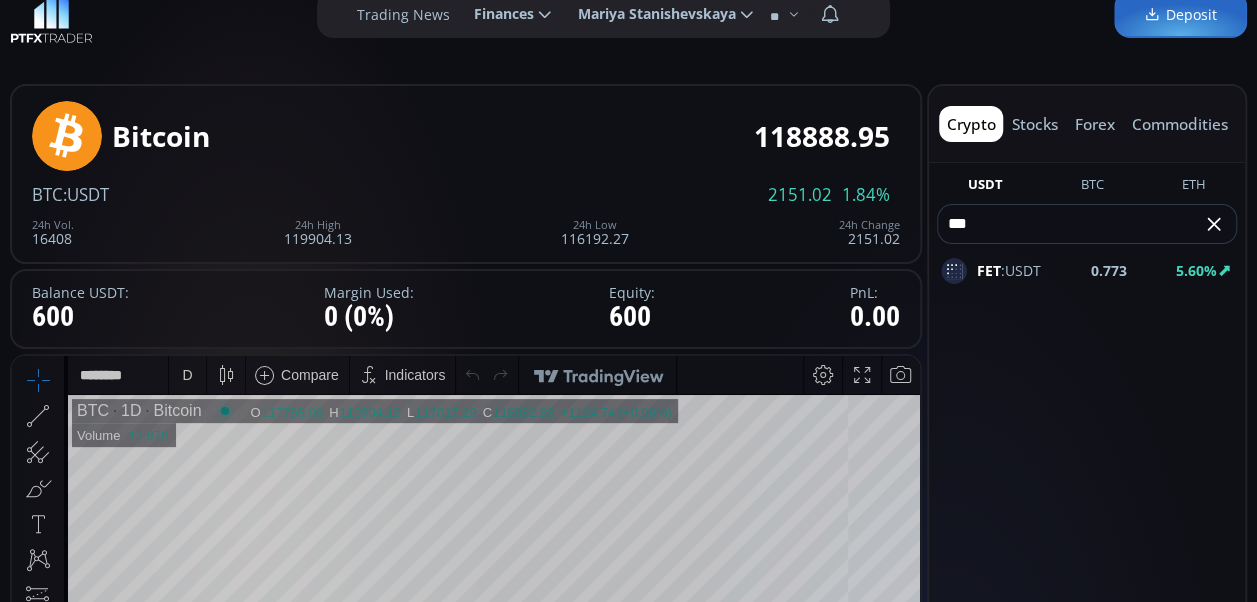type on "***" 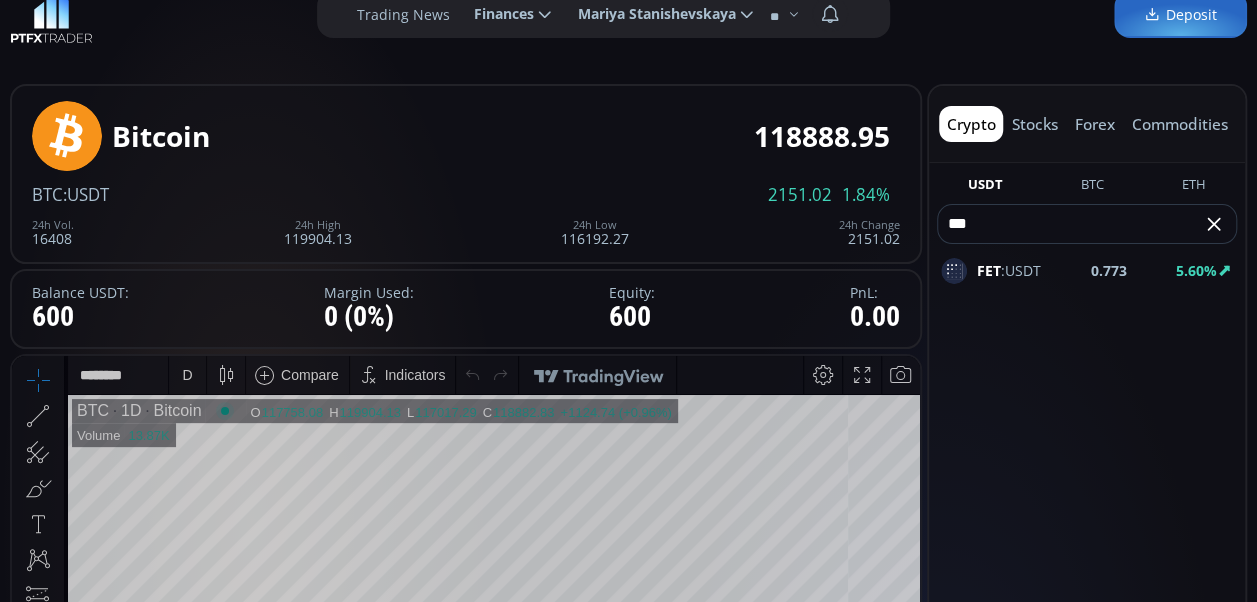 click on "FET" at bounding box center [989, 270] 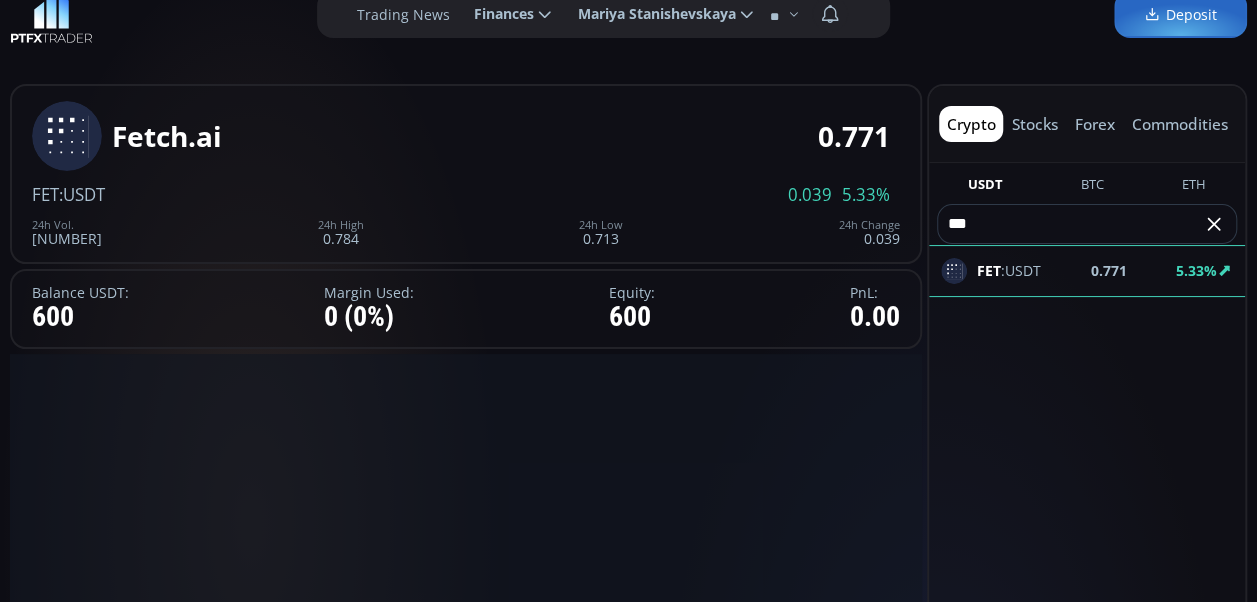scroll, scrollTop: 0, scrollLeft: 0, axis: both 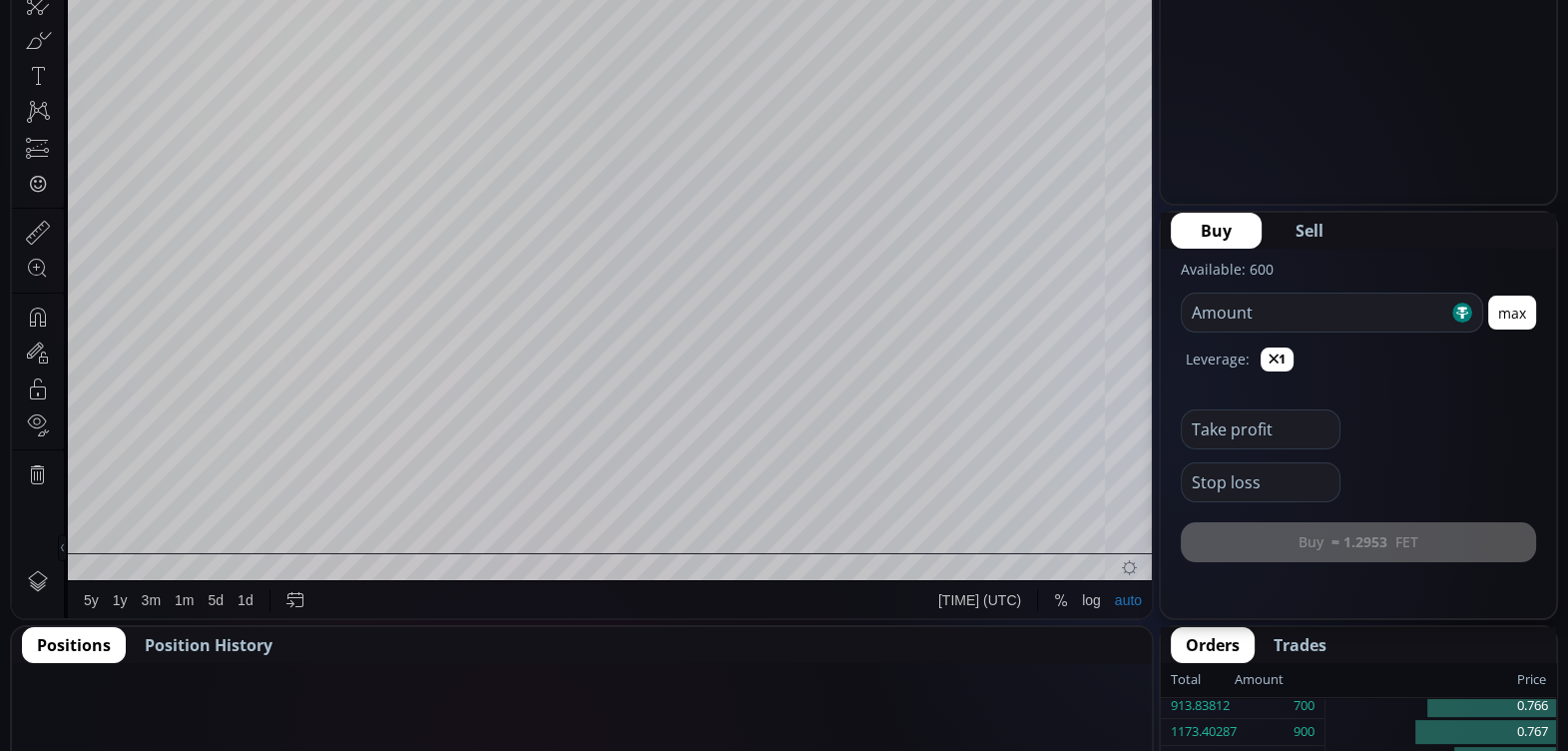 drag, startPoint x: 1268, startPoint y: 1, endPoint x: 1020, endPoint y: 698, distance: 739.8061 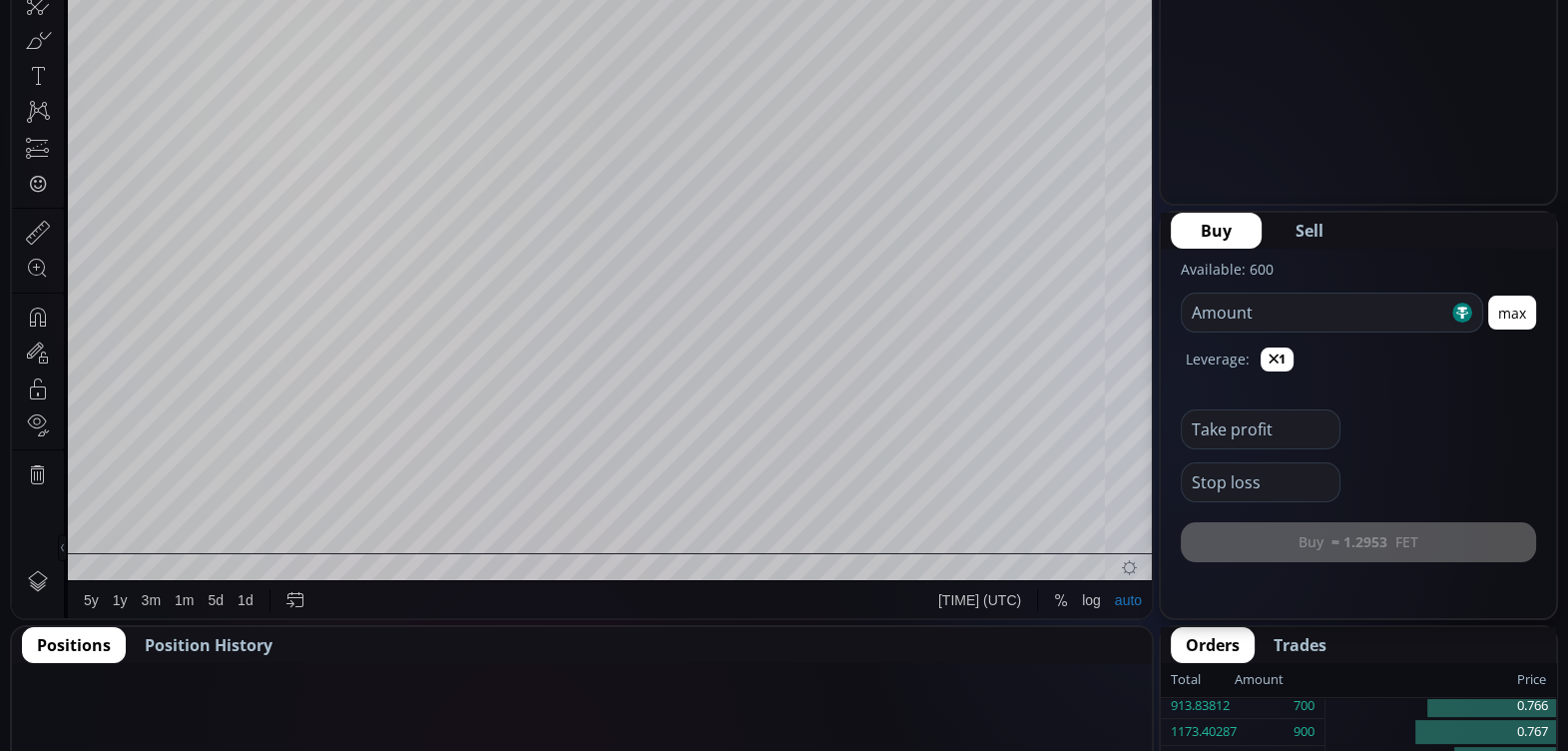 click on "Date Pair Side Value Quantity Entry price Market price PnL Take profit Stop loss Close at market" at bounding box center [582, 973] 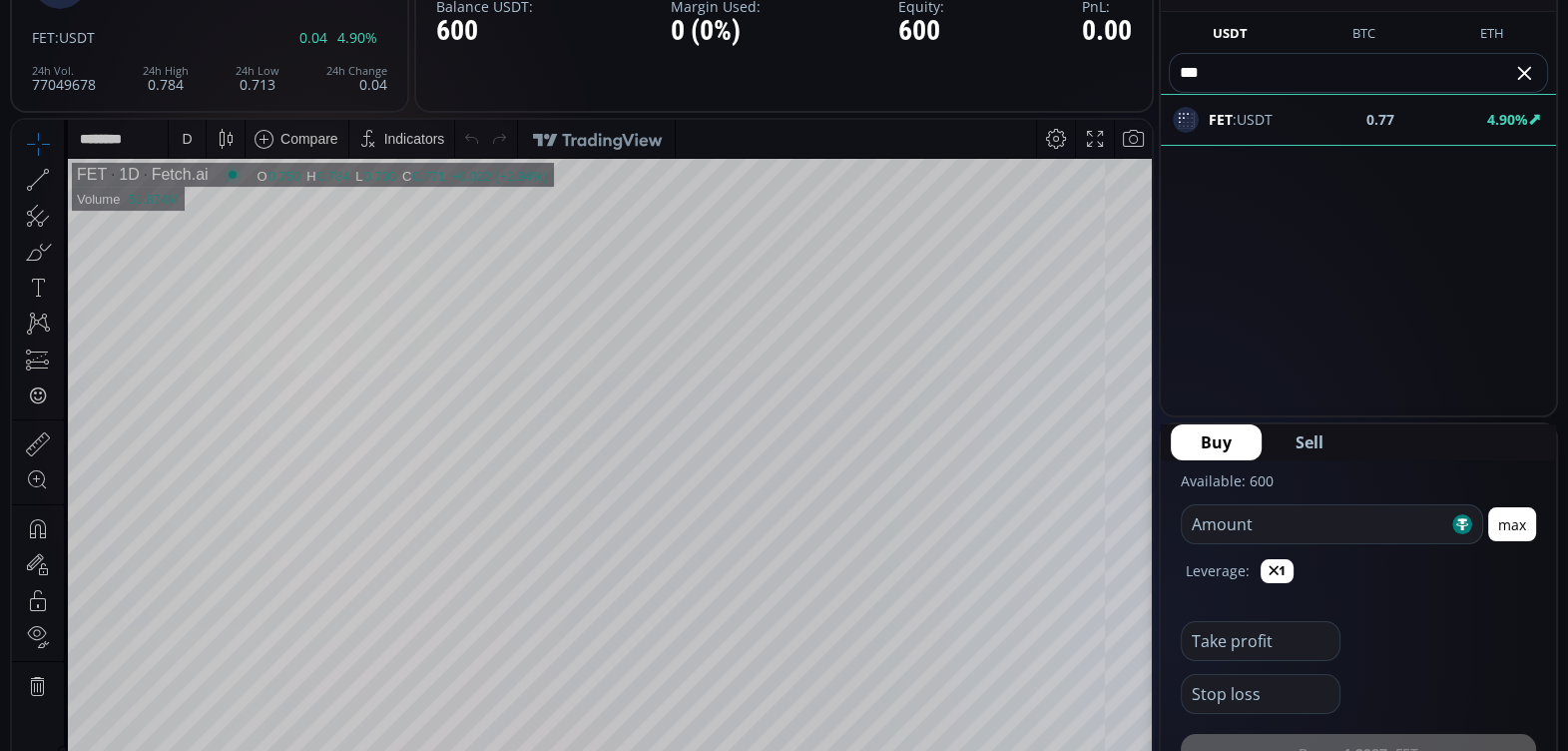 scroll, scrollTop: 194, scrollLeft: 0, axis: vertical 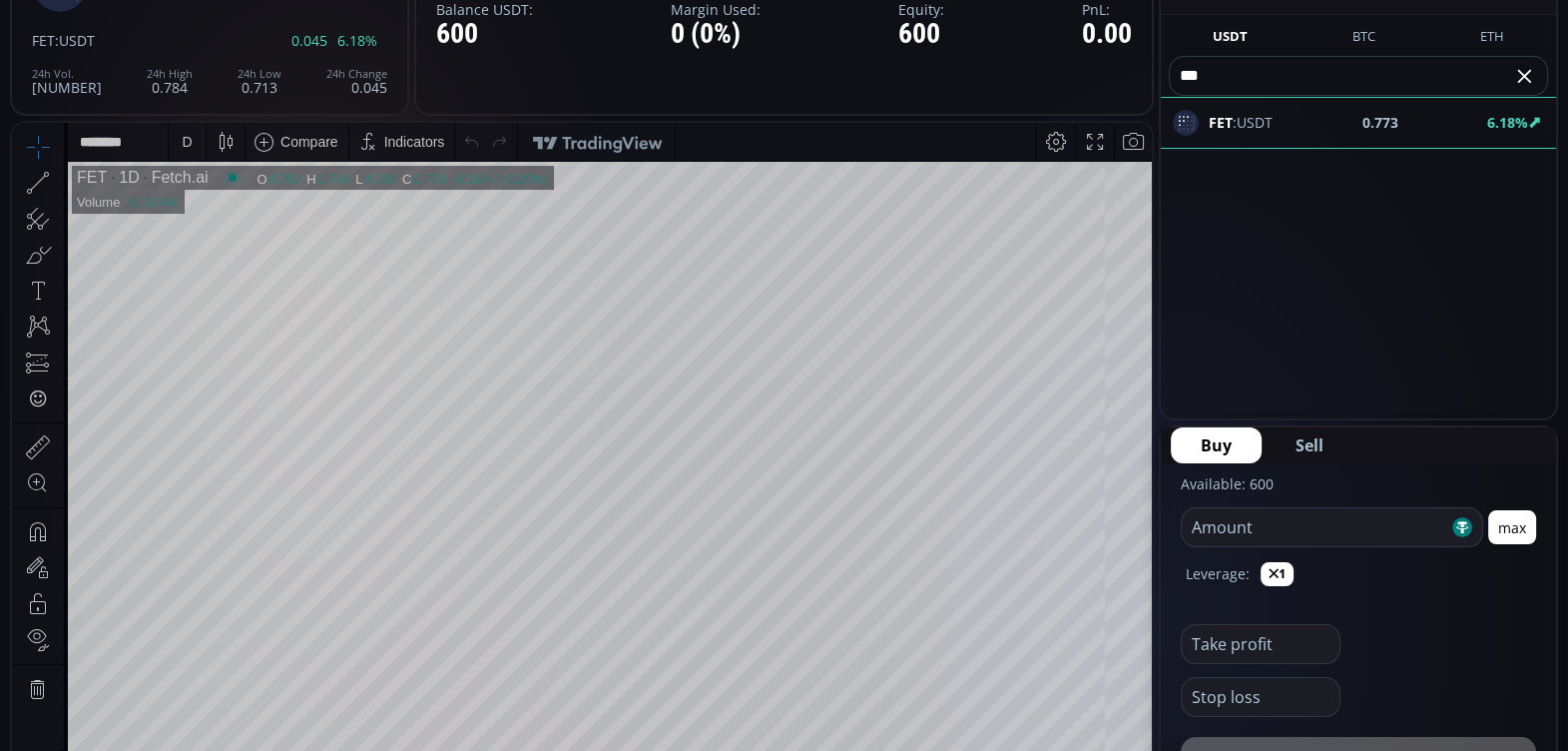 click on "D" at bounding box center [187, 142] 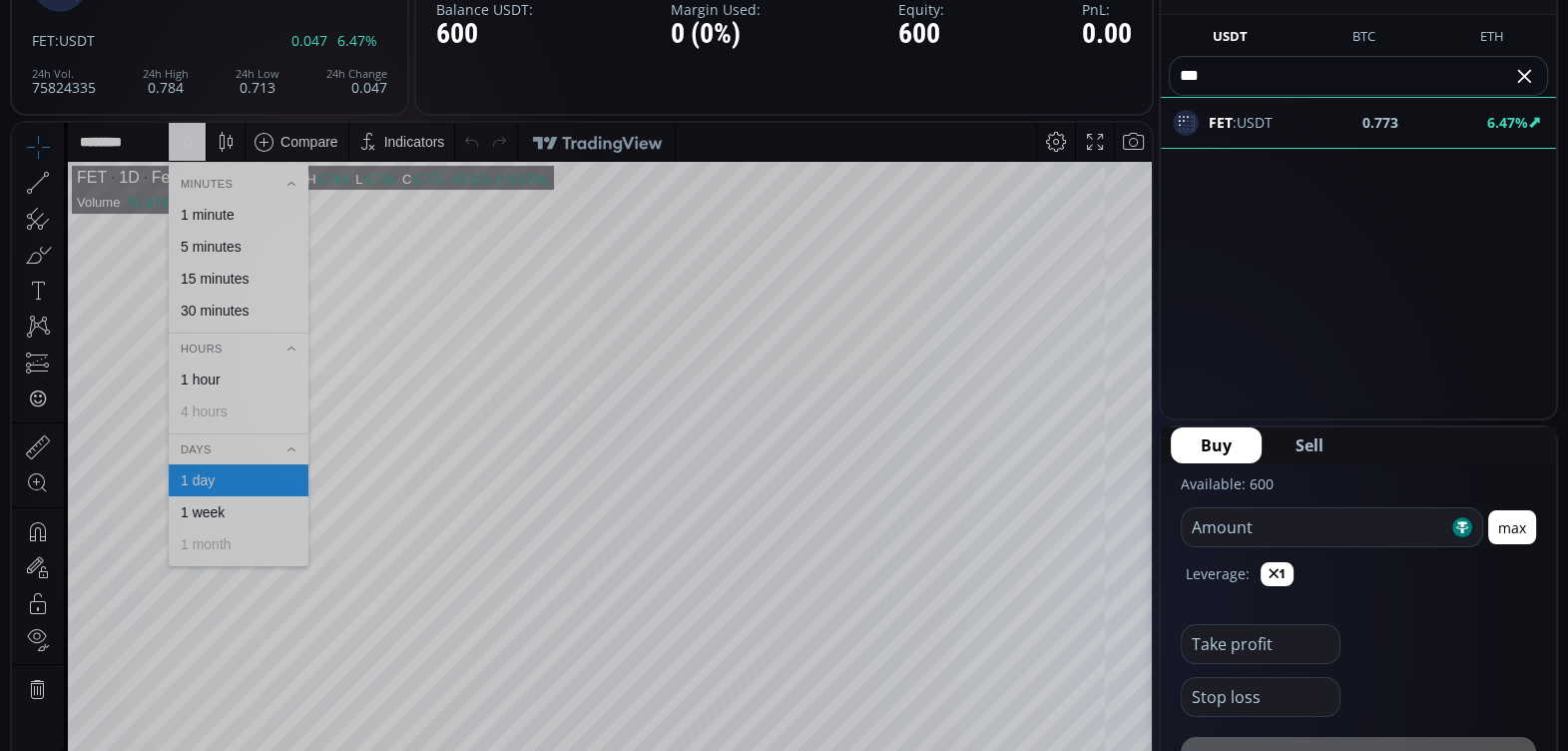 click on "1 hour" at bounding box center [201, 379] 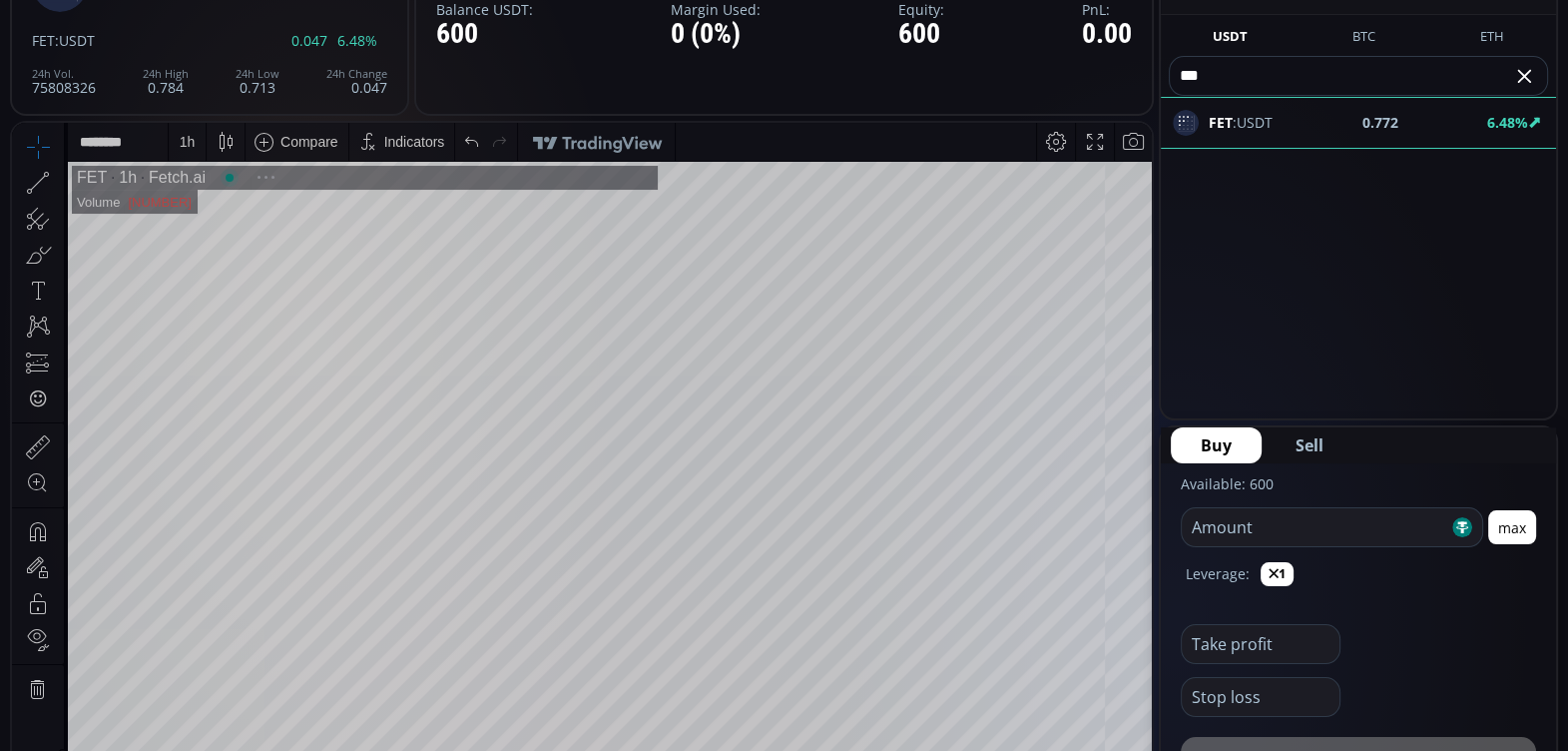 scroll, scrollTop: 273, scrollLeft: 0, axis: vertical 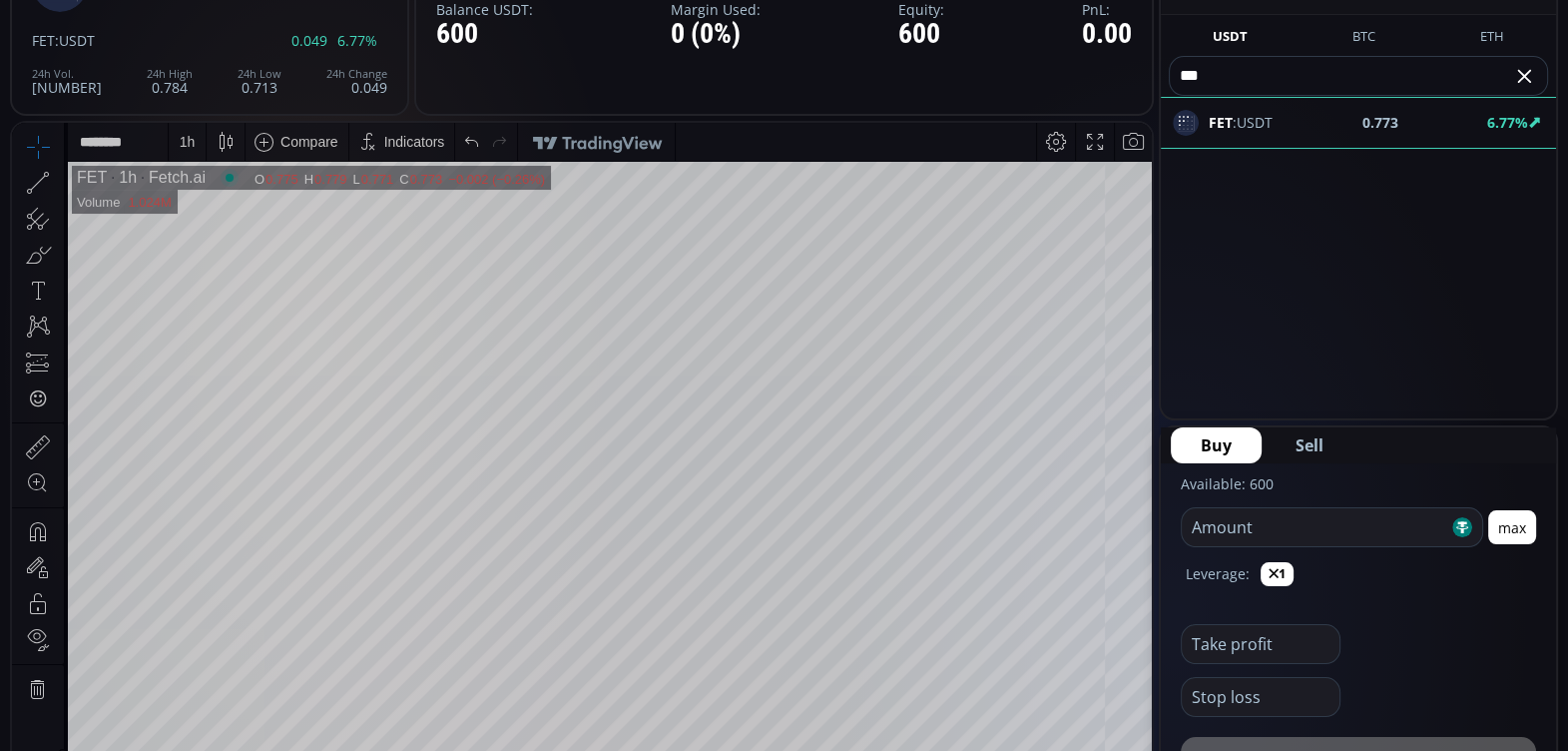 click on "Indicators" at bounding box center [402, 142] 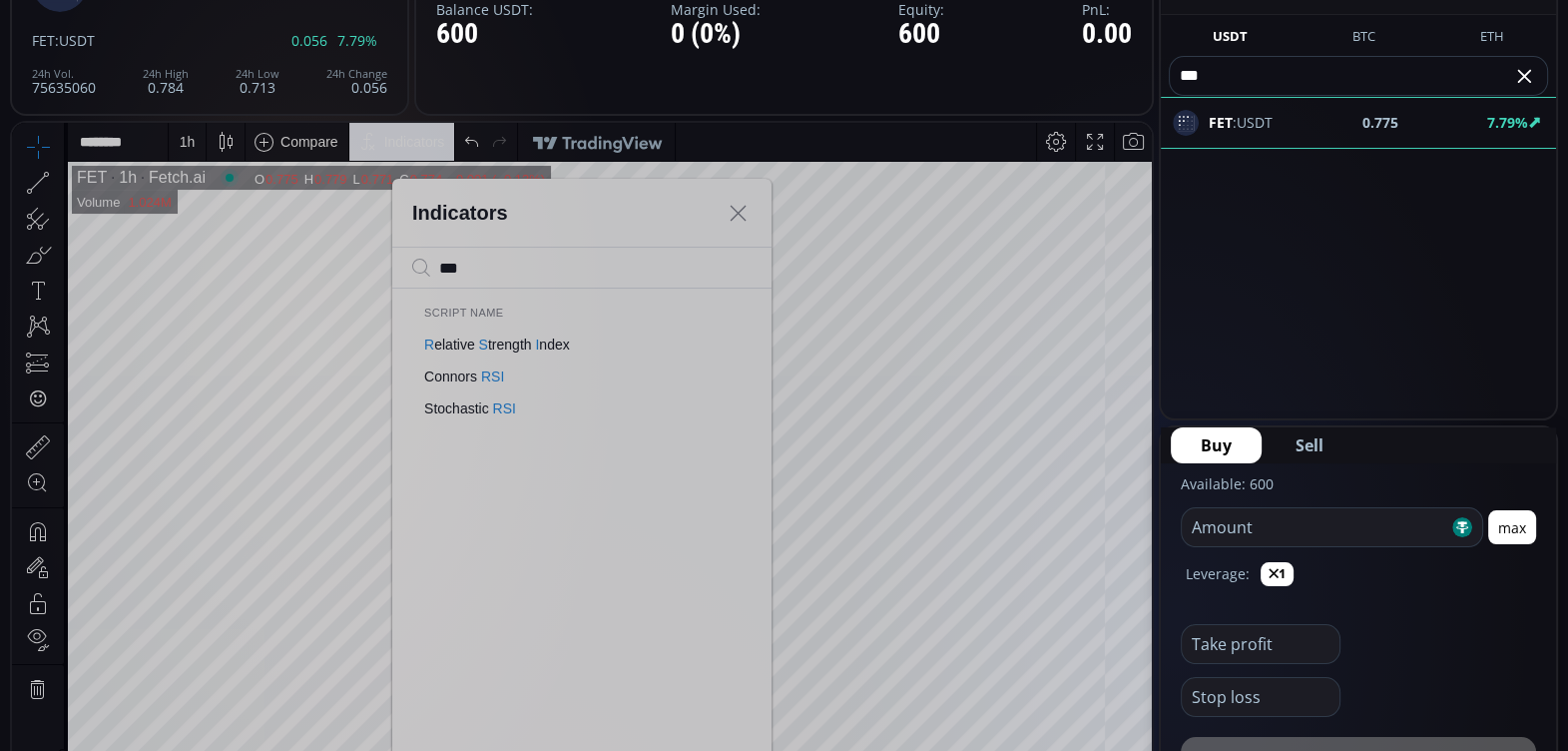 type on "***" 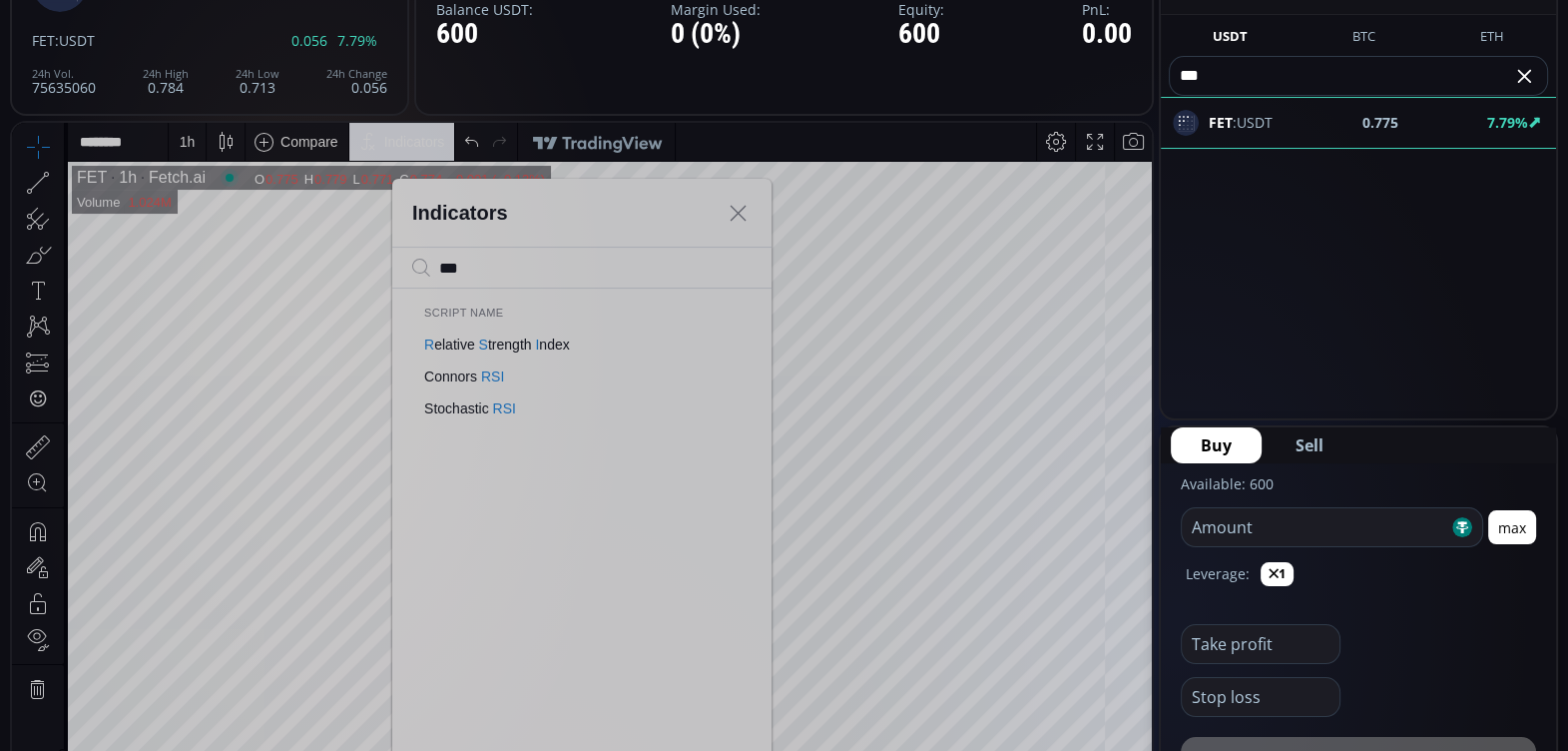 click on "t" at bounding box center [490, 345] 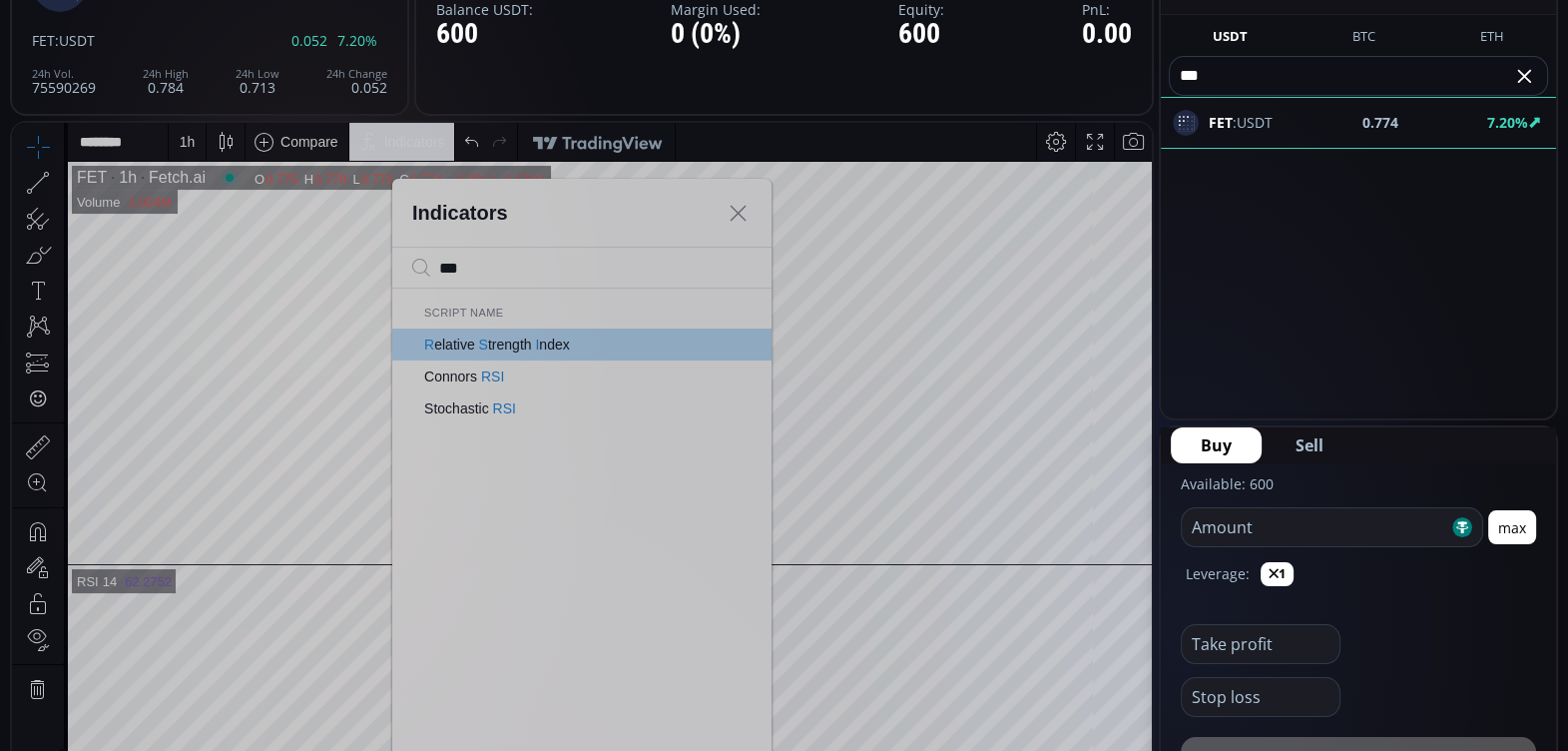 click 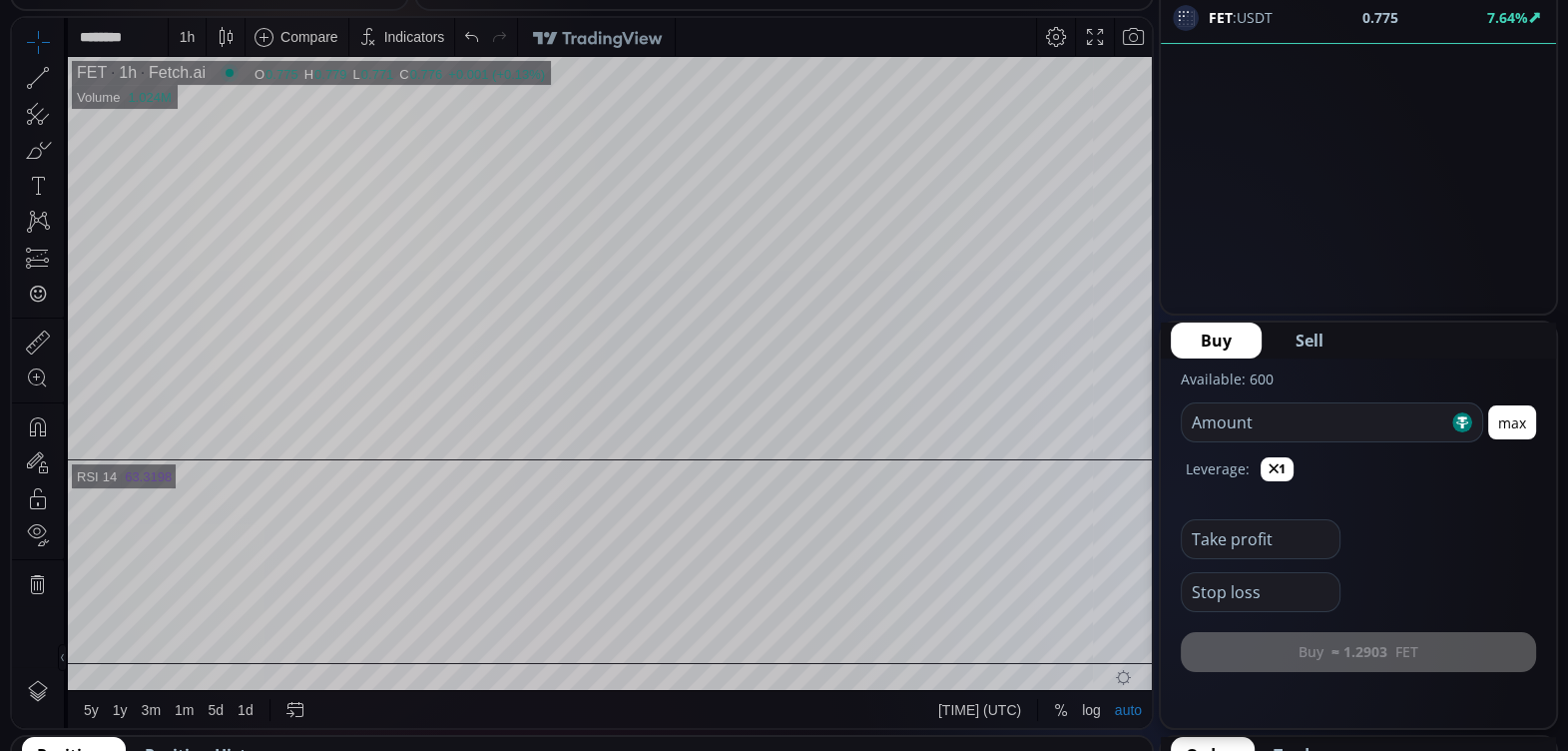 scroll, scrollTop: 320, scrollLeft: 0, axis: vertical 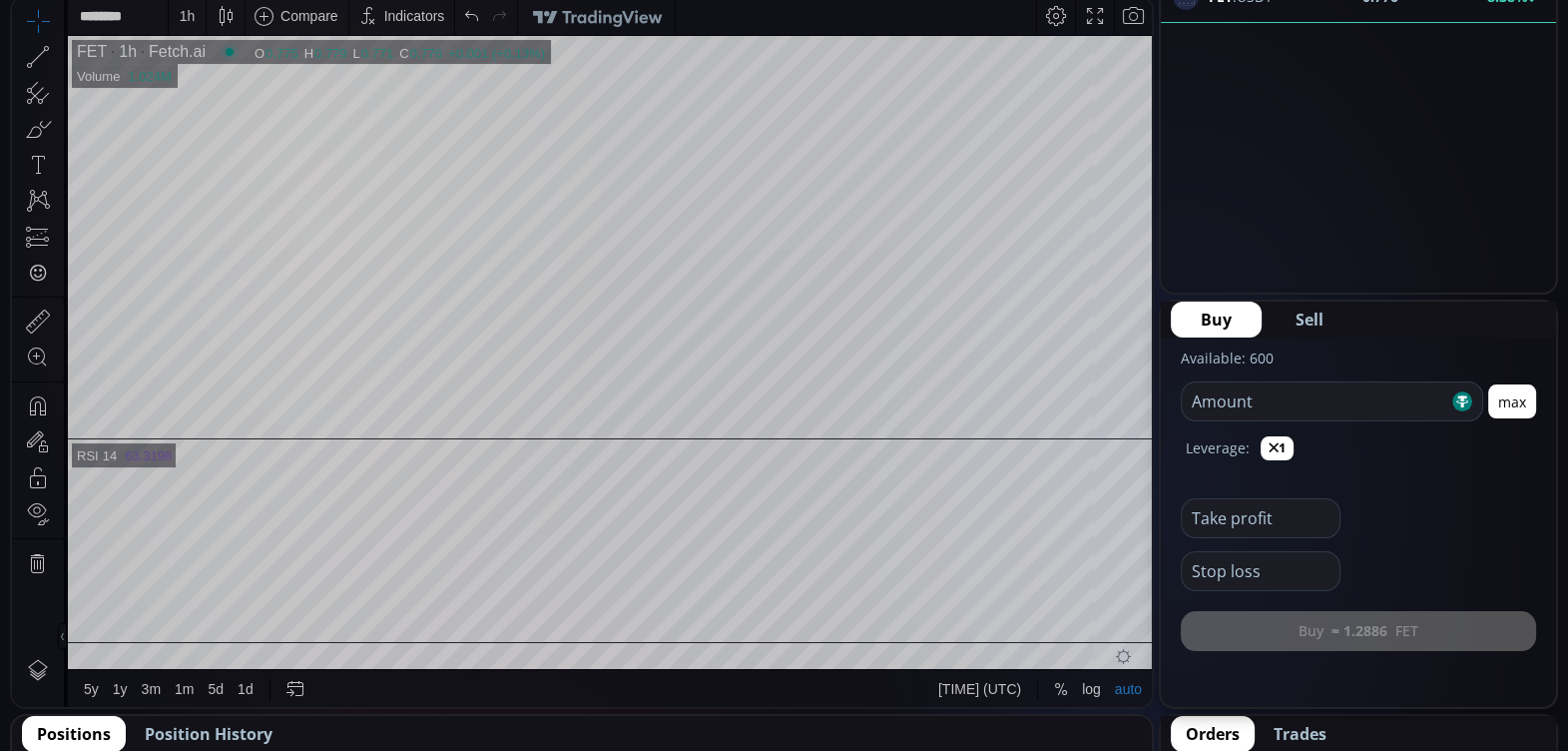 click on "Indicators" at bounding box center (414, 16) 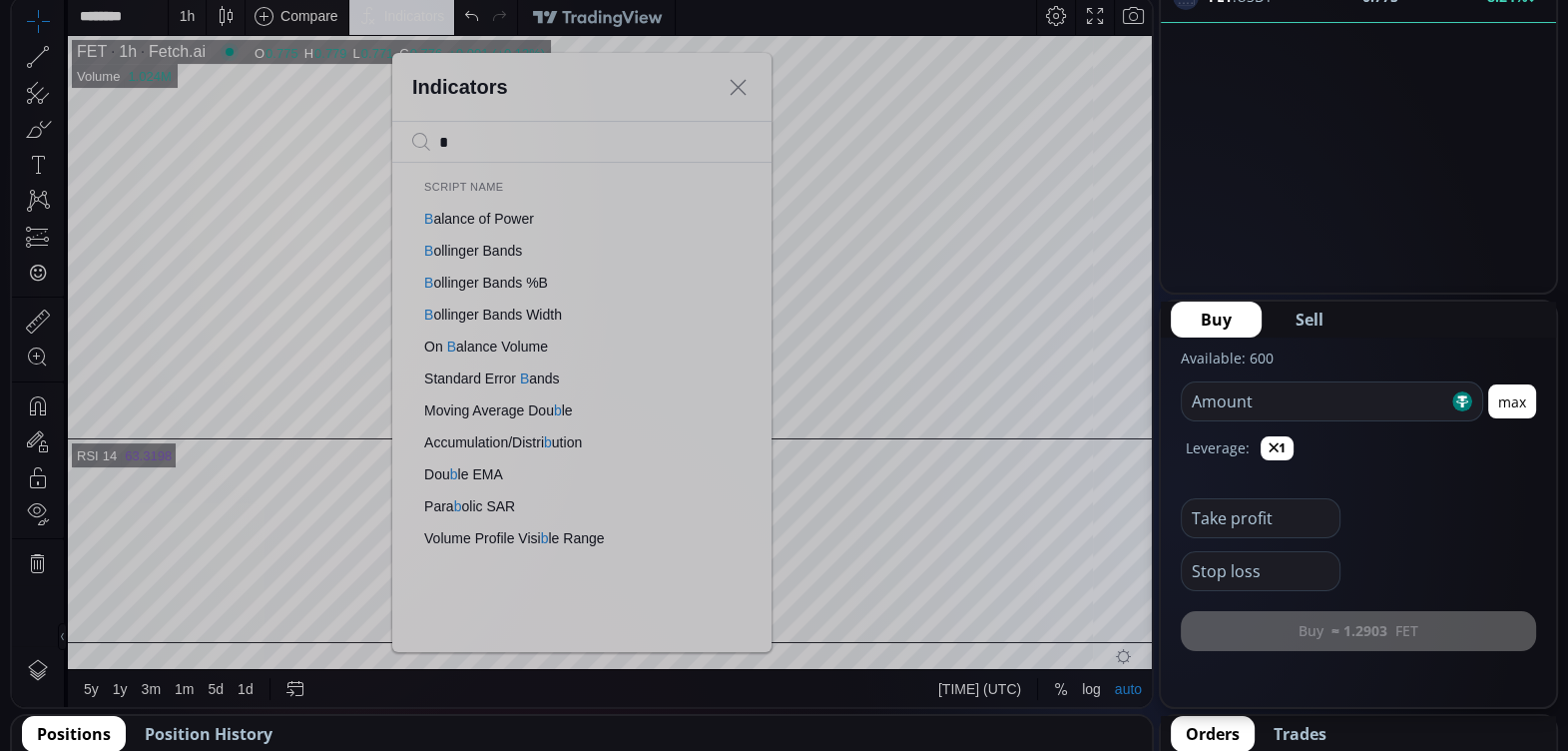 type on "*" 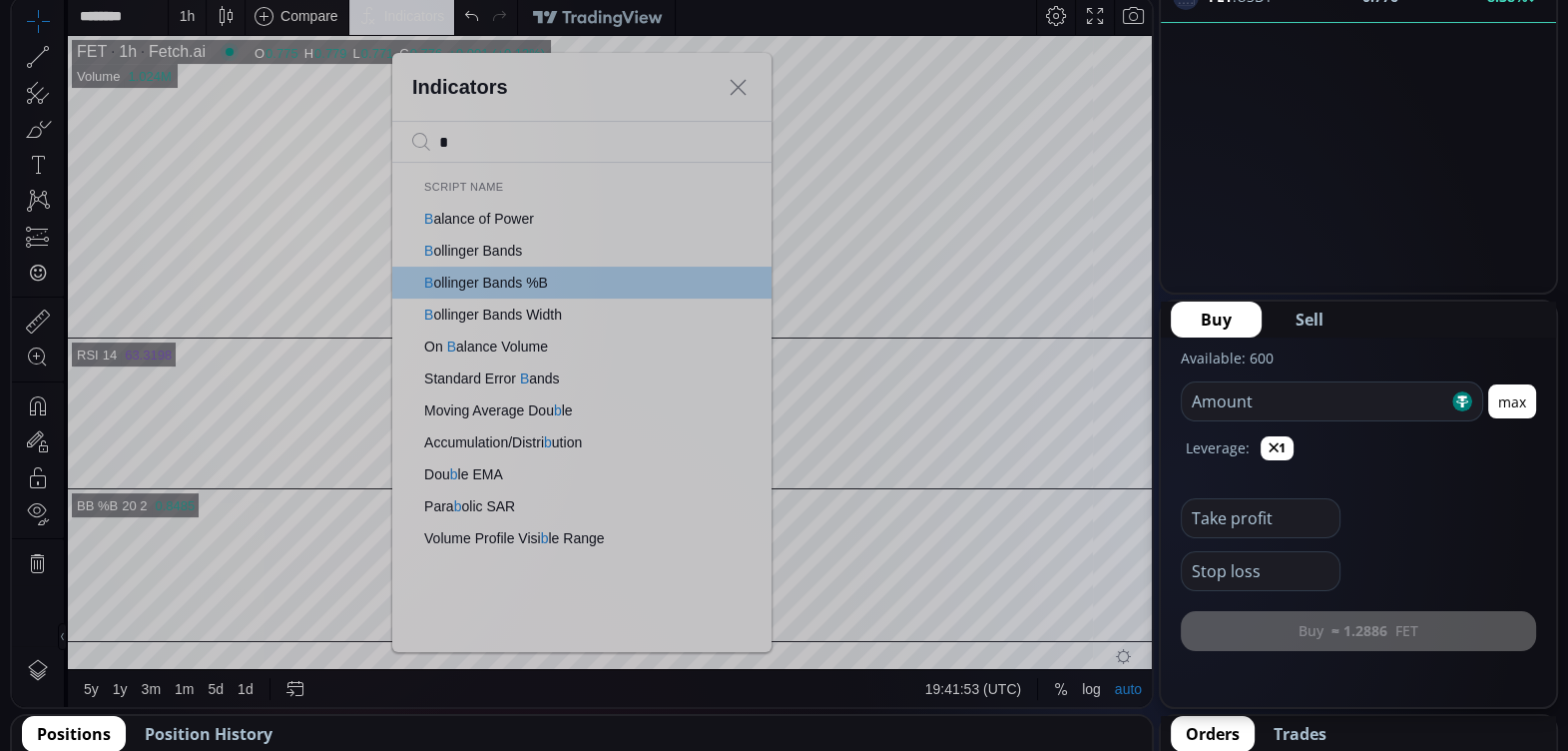 click on "a" at bounding box center [496, 251] 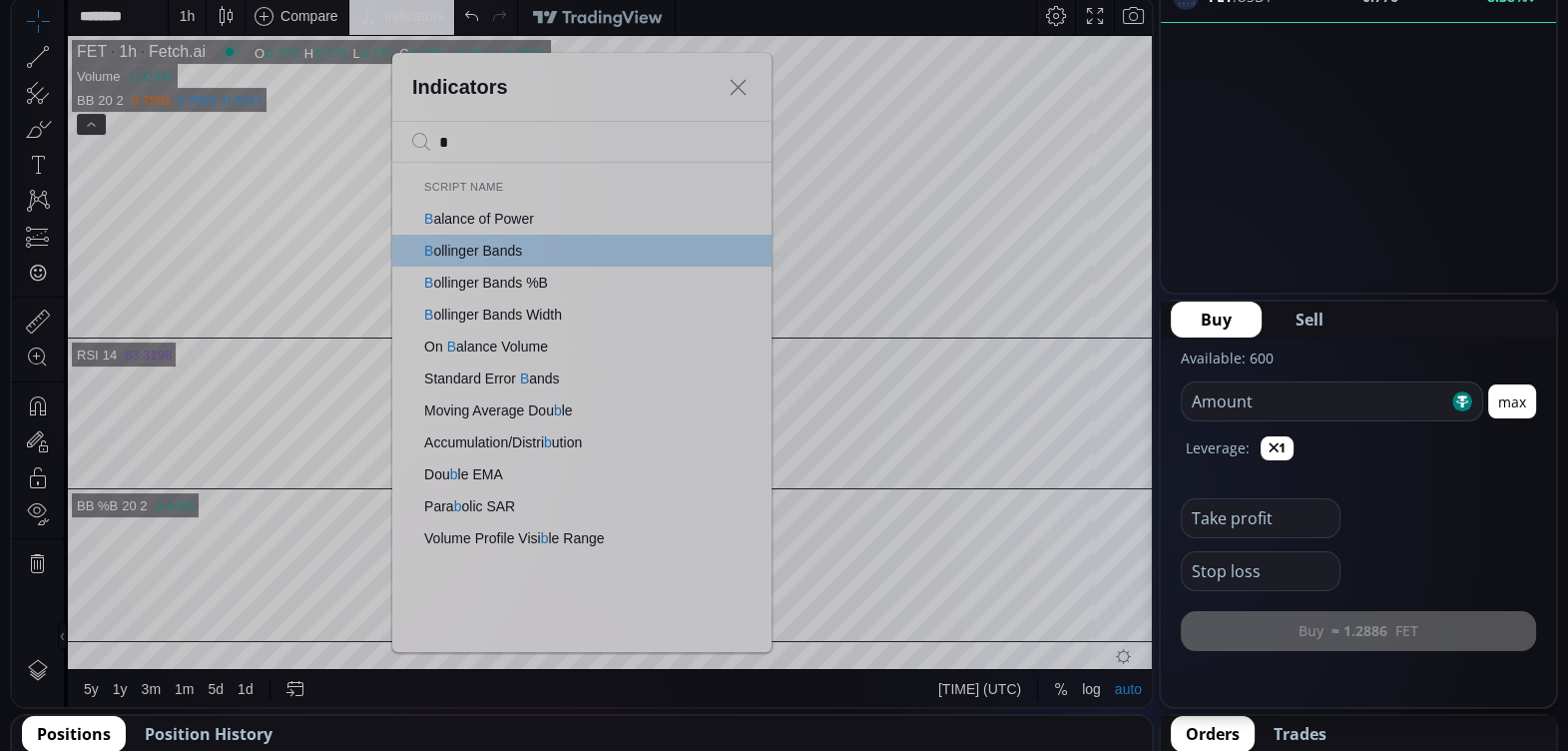 click 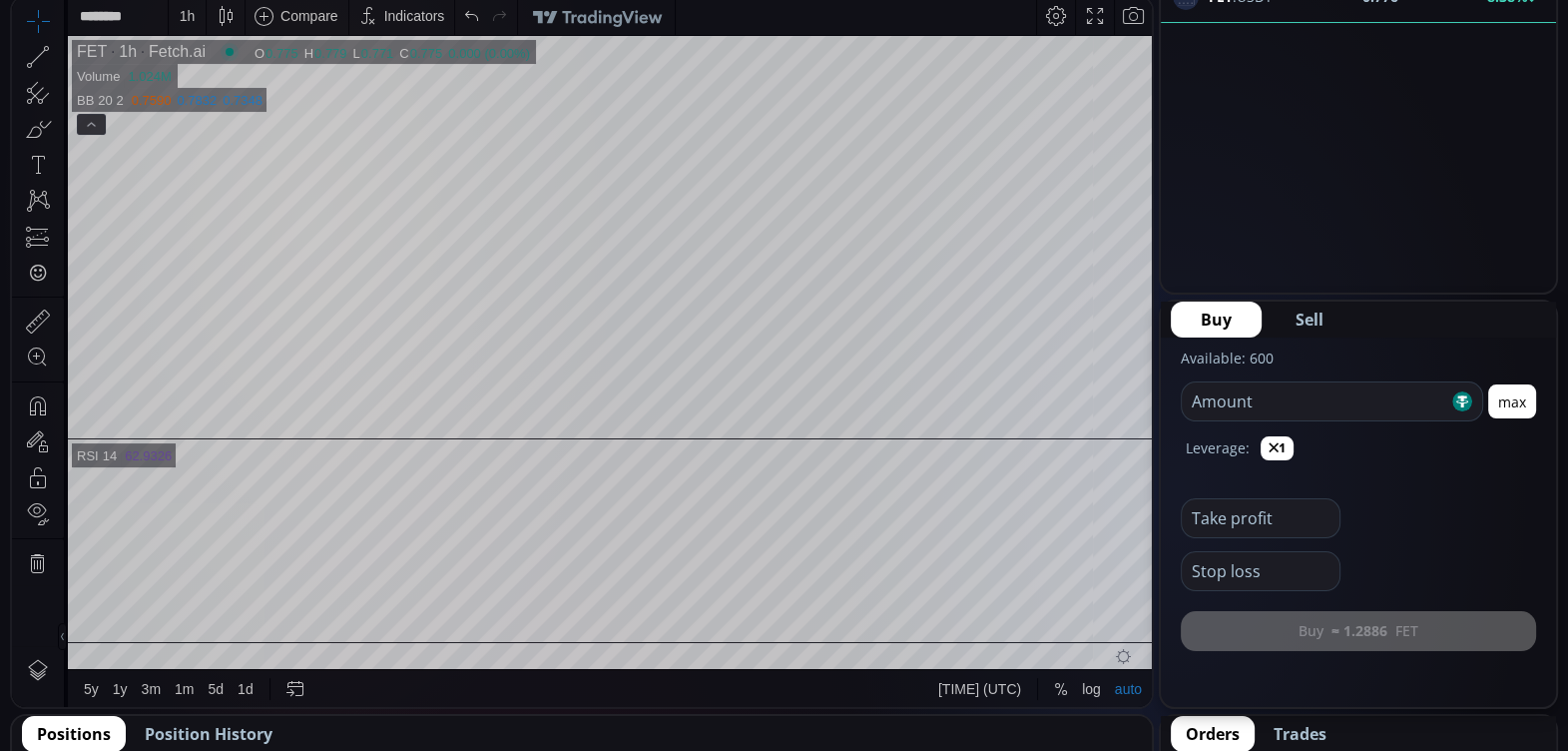 click on "Date Range 5y 1y 3m 1m 5d 1d [TIME] (UTC) log auto" at bounding box center (610, 689) 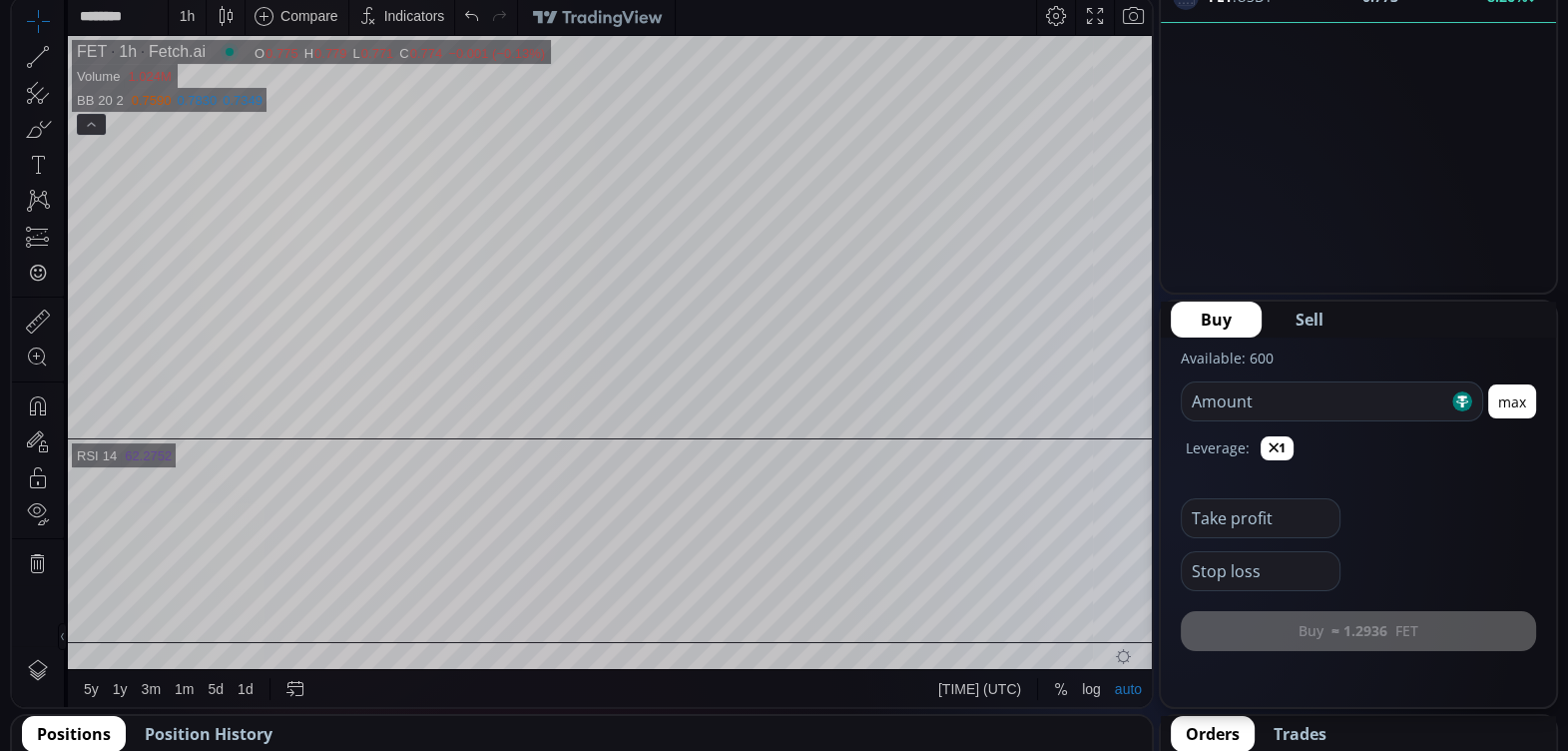 click on "Sell" at bounding box center (1309, 320) 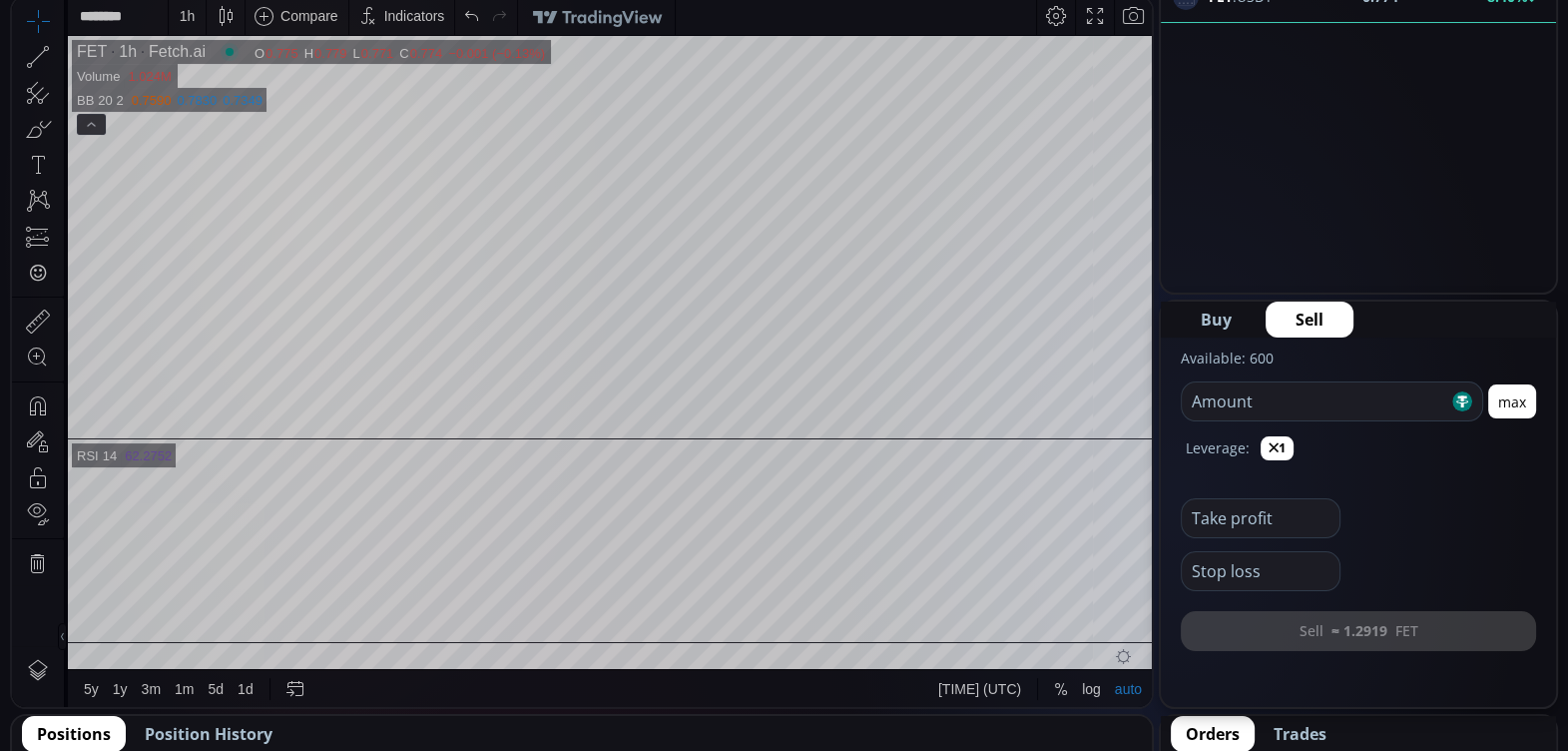 click at bounding box center [1314, 401] 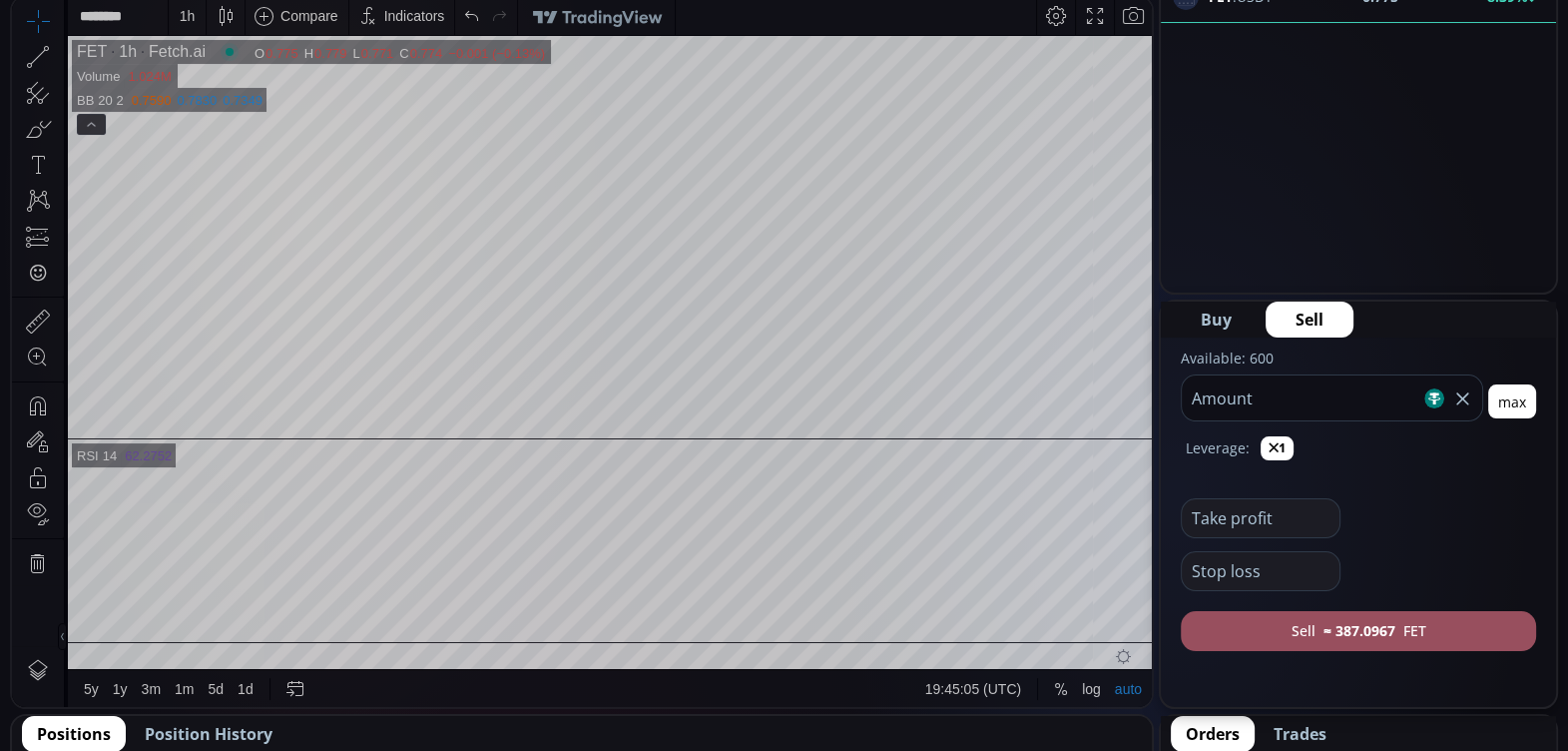 click on "***" at bounding box center [1301, 397] 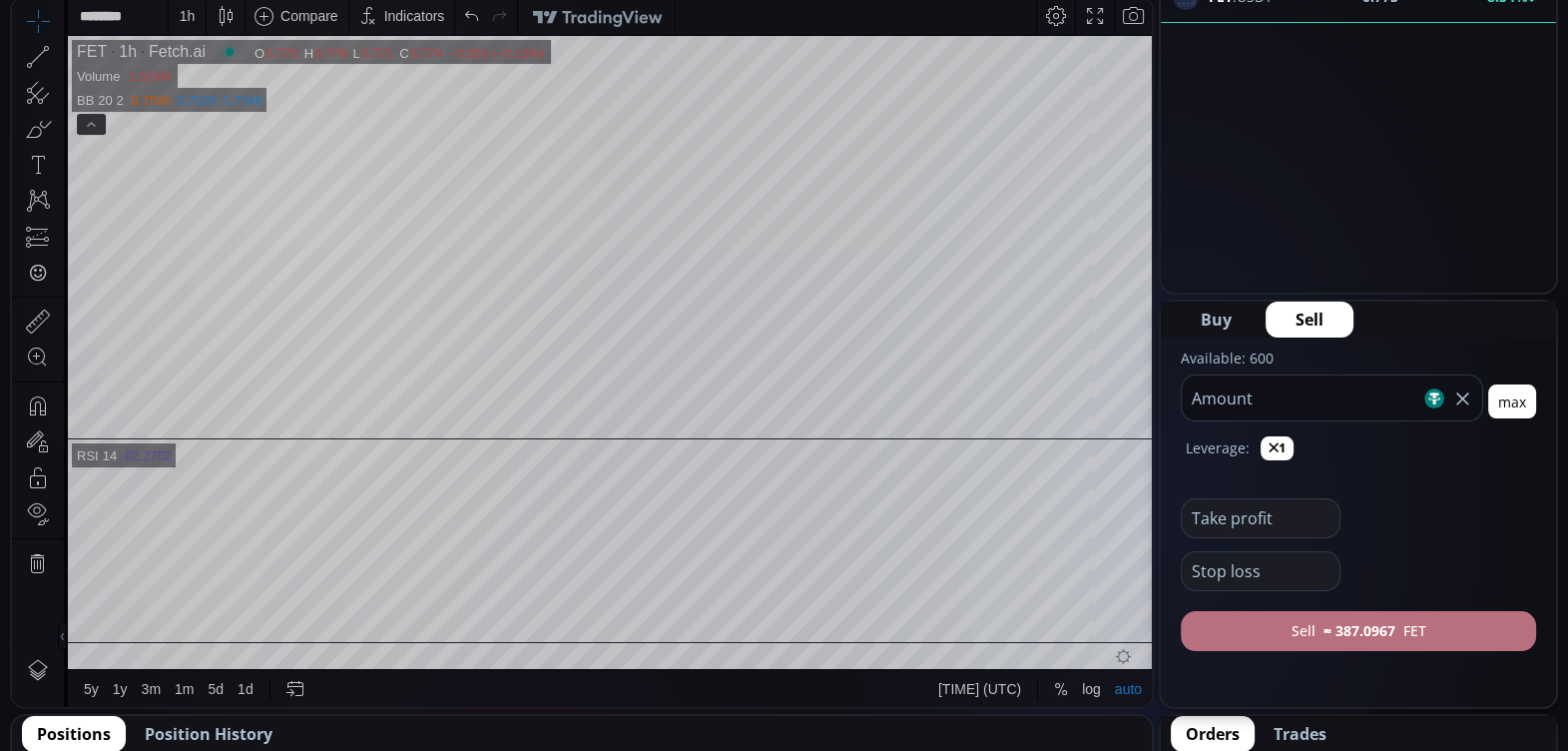type on "***" 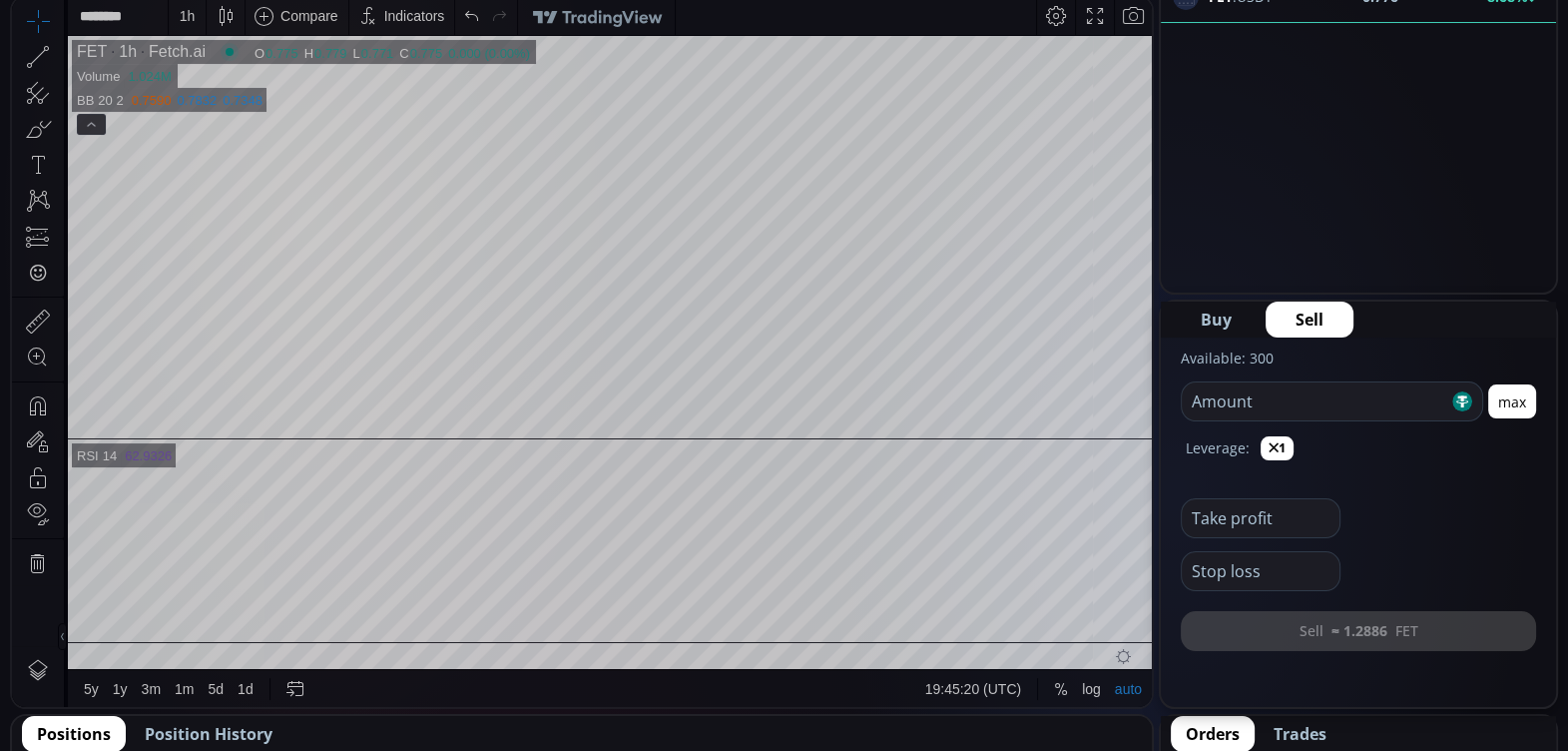 click at bounding box center [1256, 518] 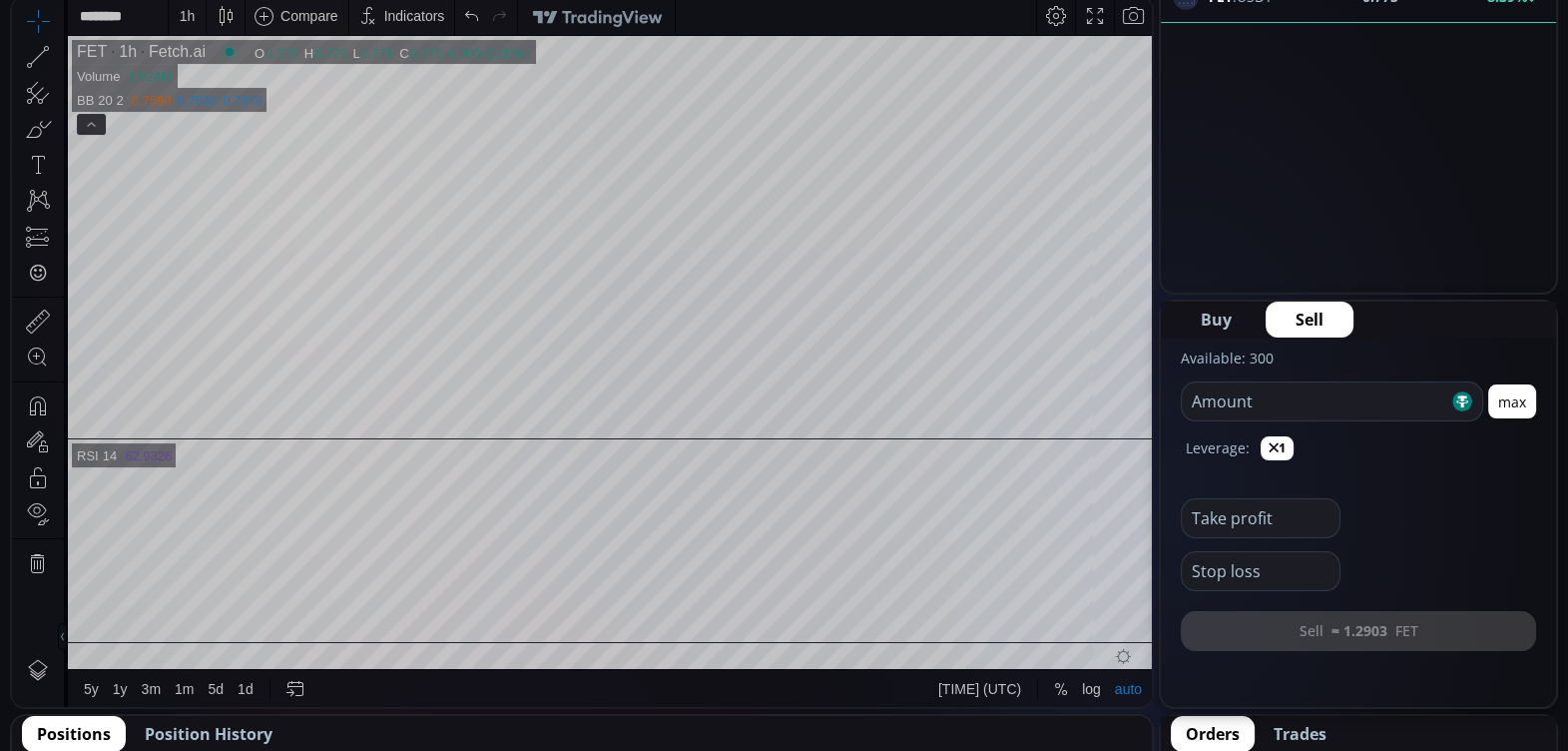 click on "Take profit" at bounding box center (1358, 511) 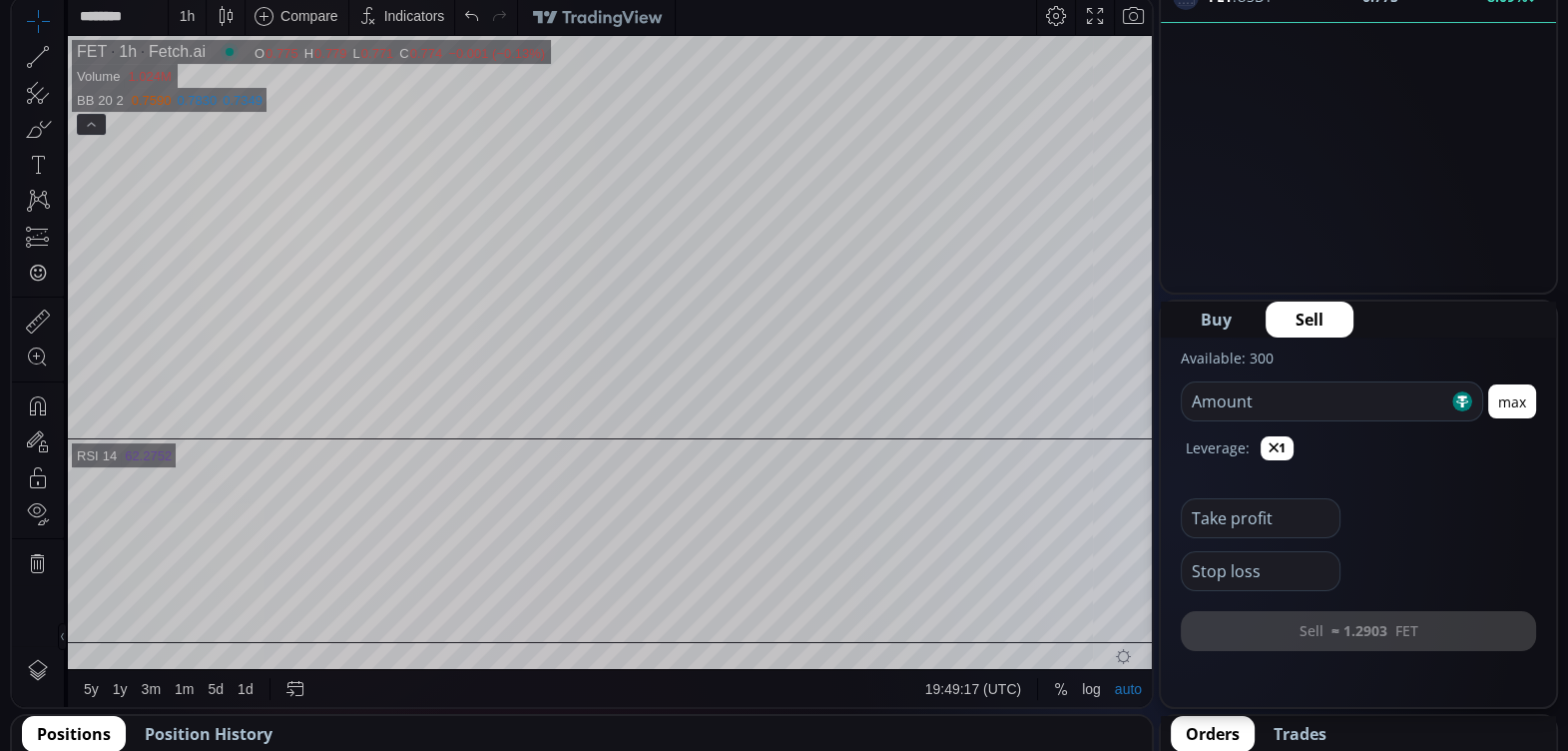 scroll, scrollTop: 0, scrollLeft: 0, axis: both 